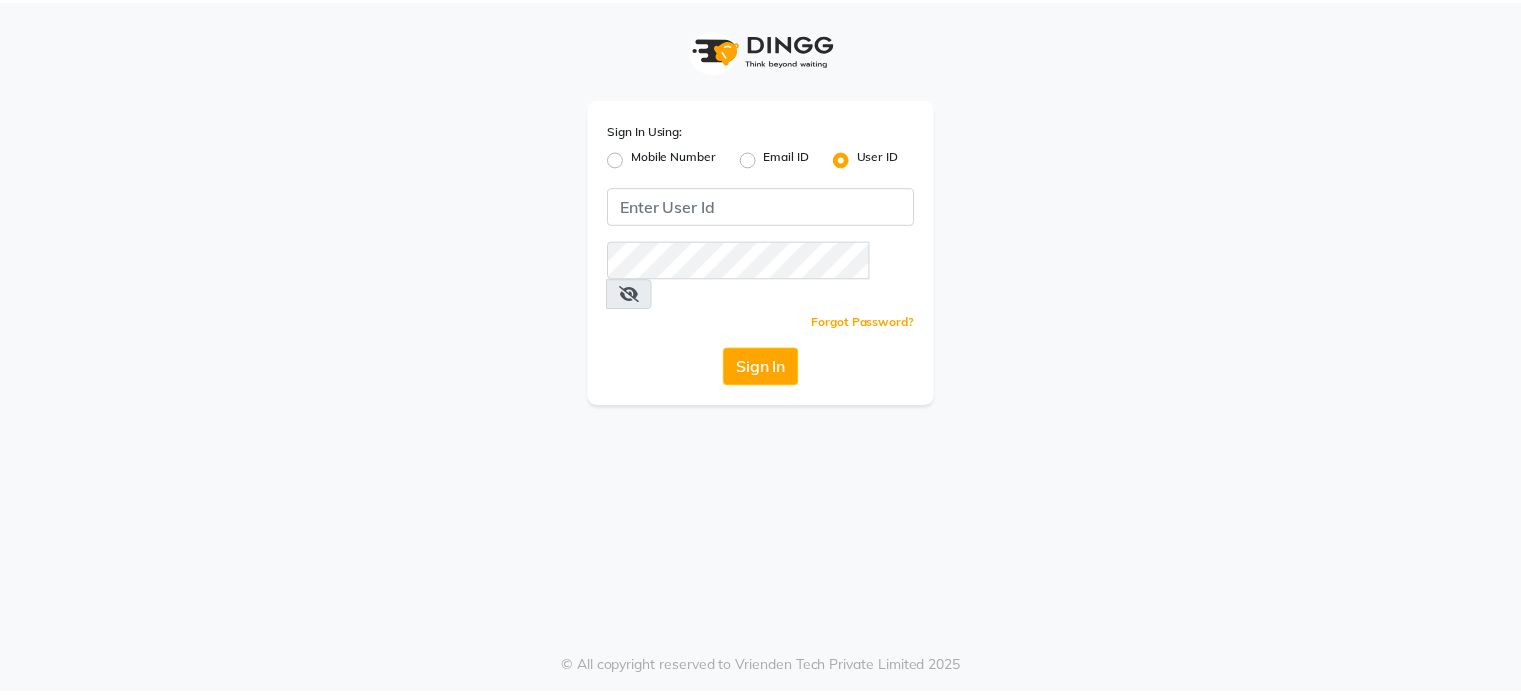 scroll, scrollTop: 0, scrollLeft: 0, axis: both 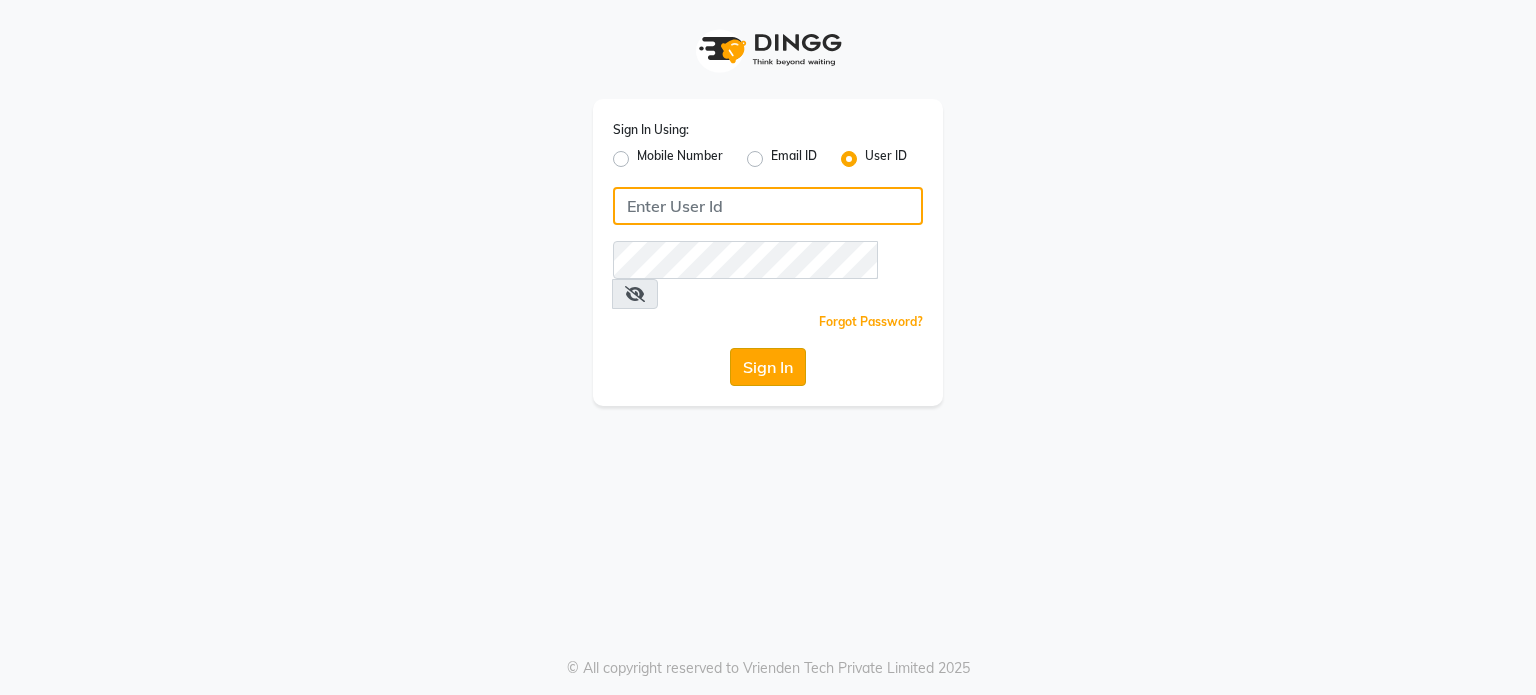 type on "[EMAIL]" 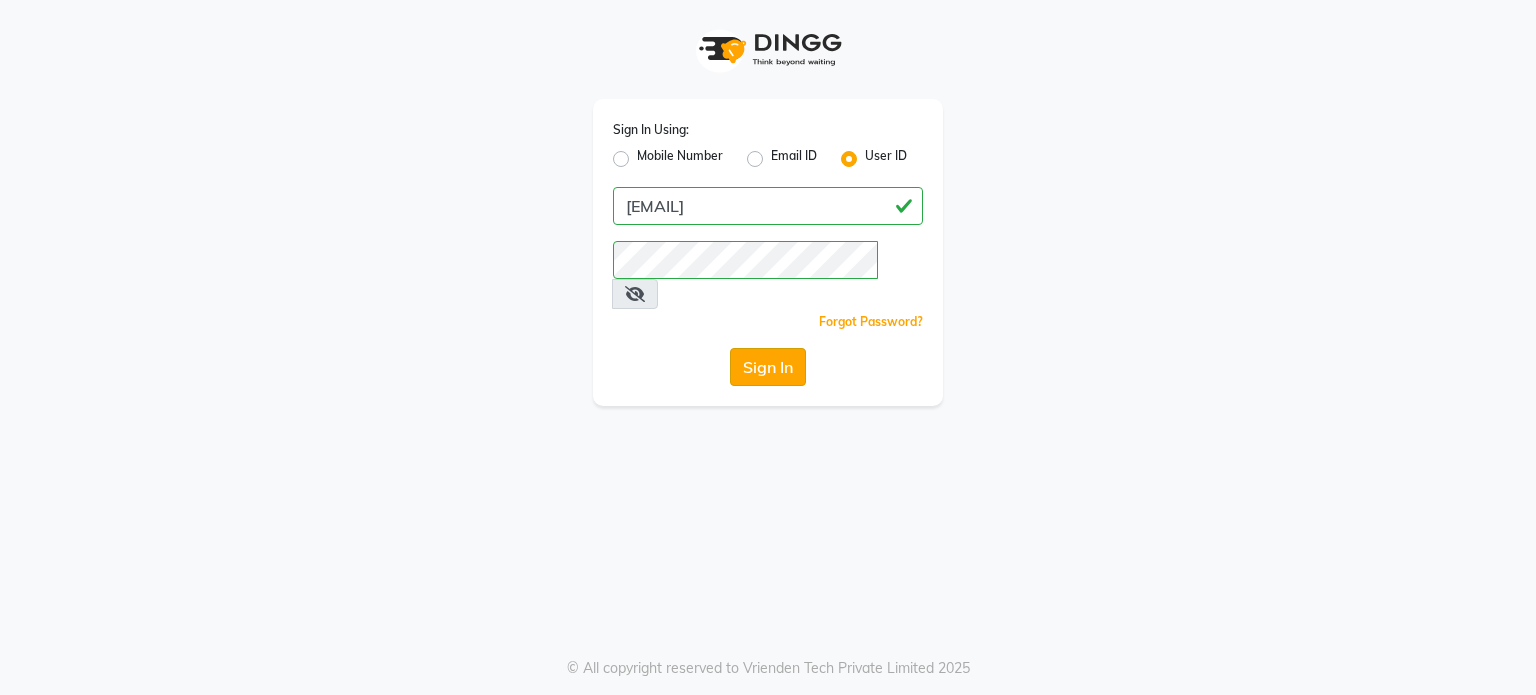 click on "Sign In" 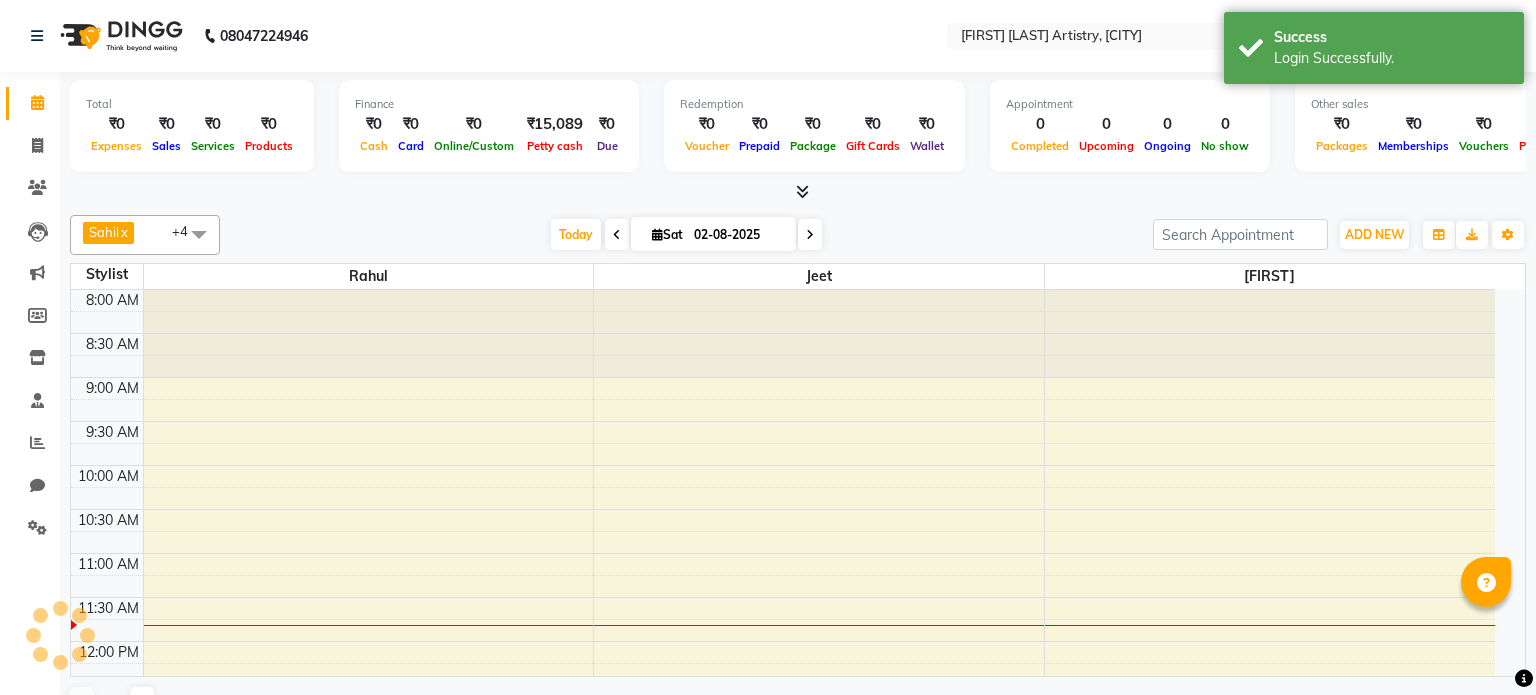 select on "en" 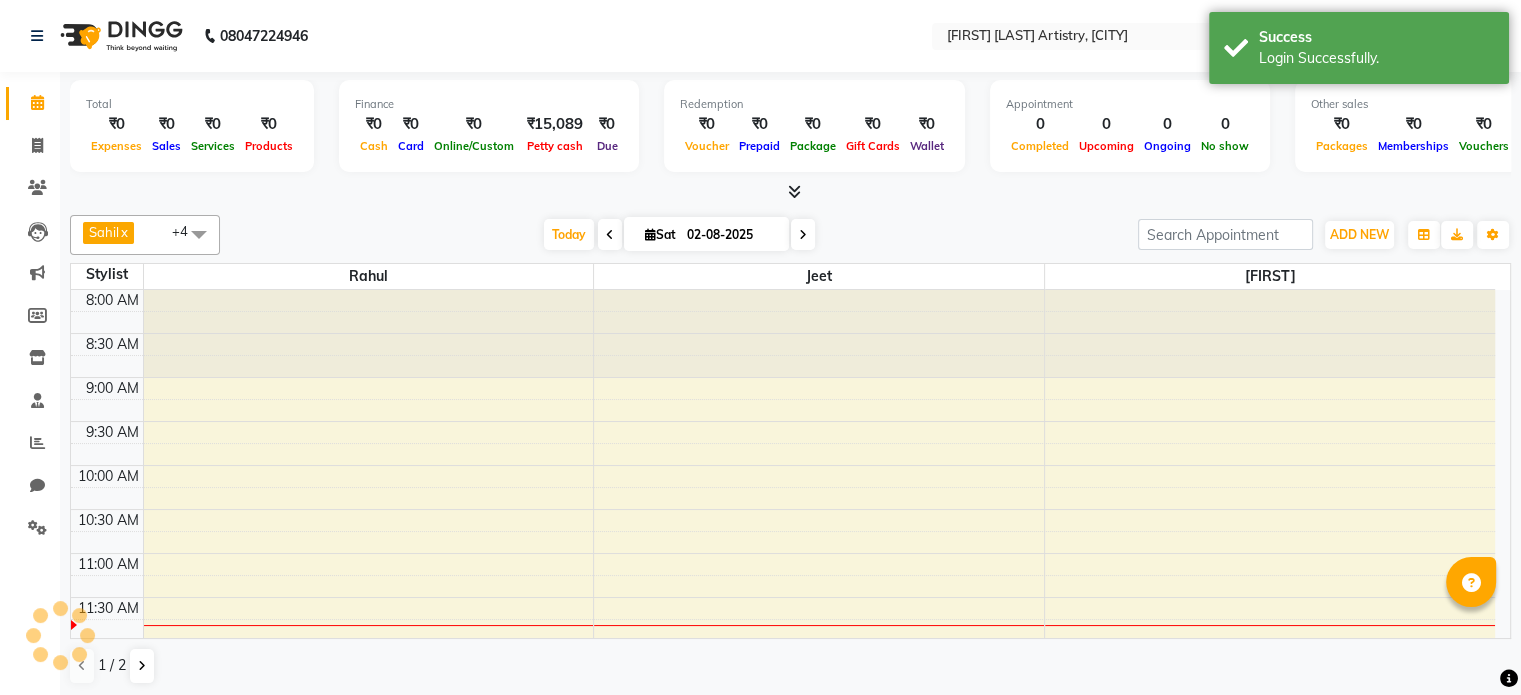 scroll, scrollTop: 0, scrollLeft: 0, axis: both 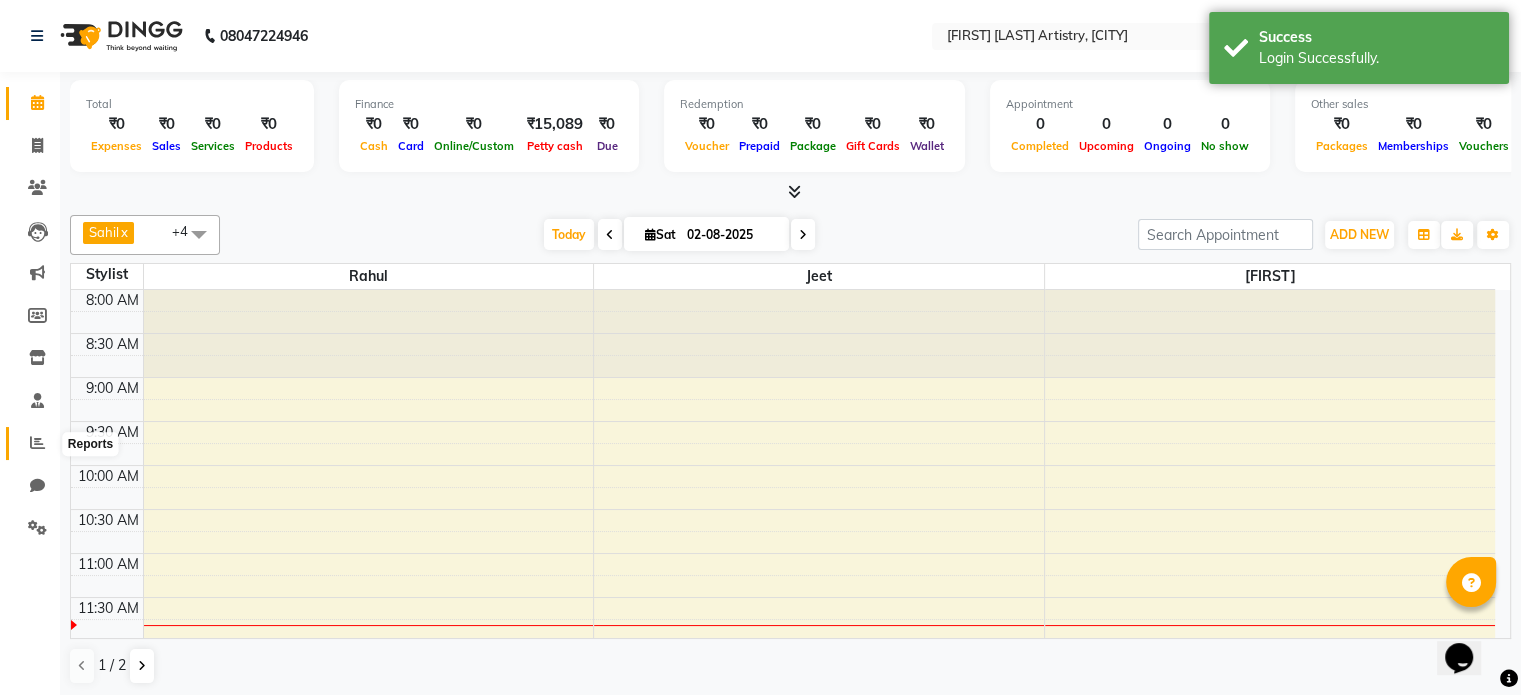 click 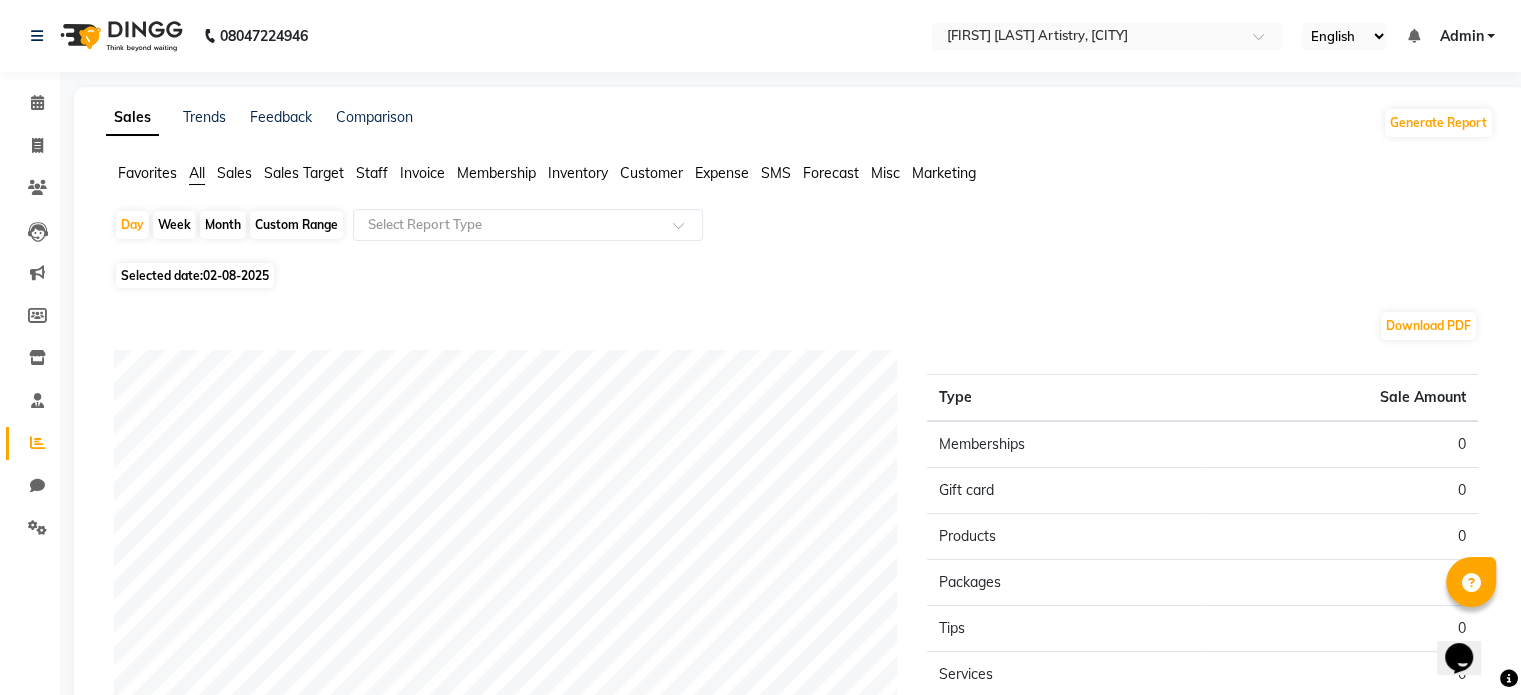 click on "Custom Range" 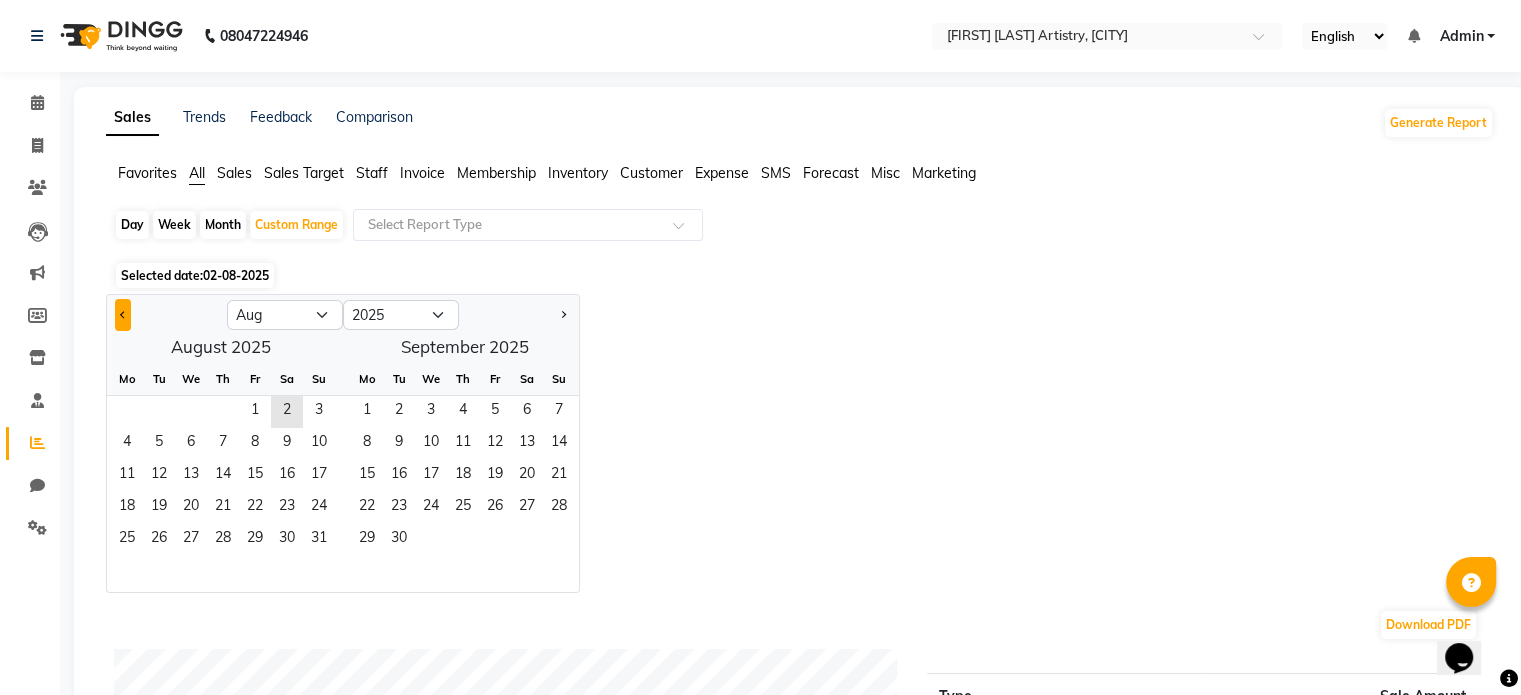 click 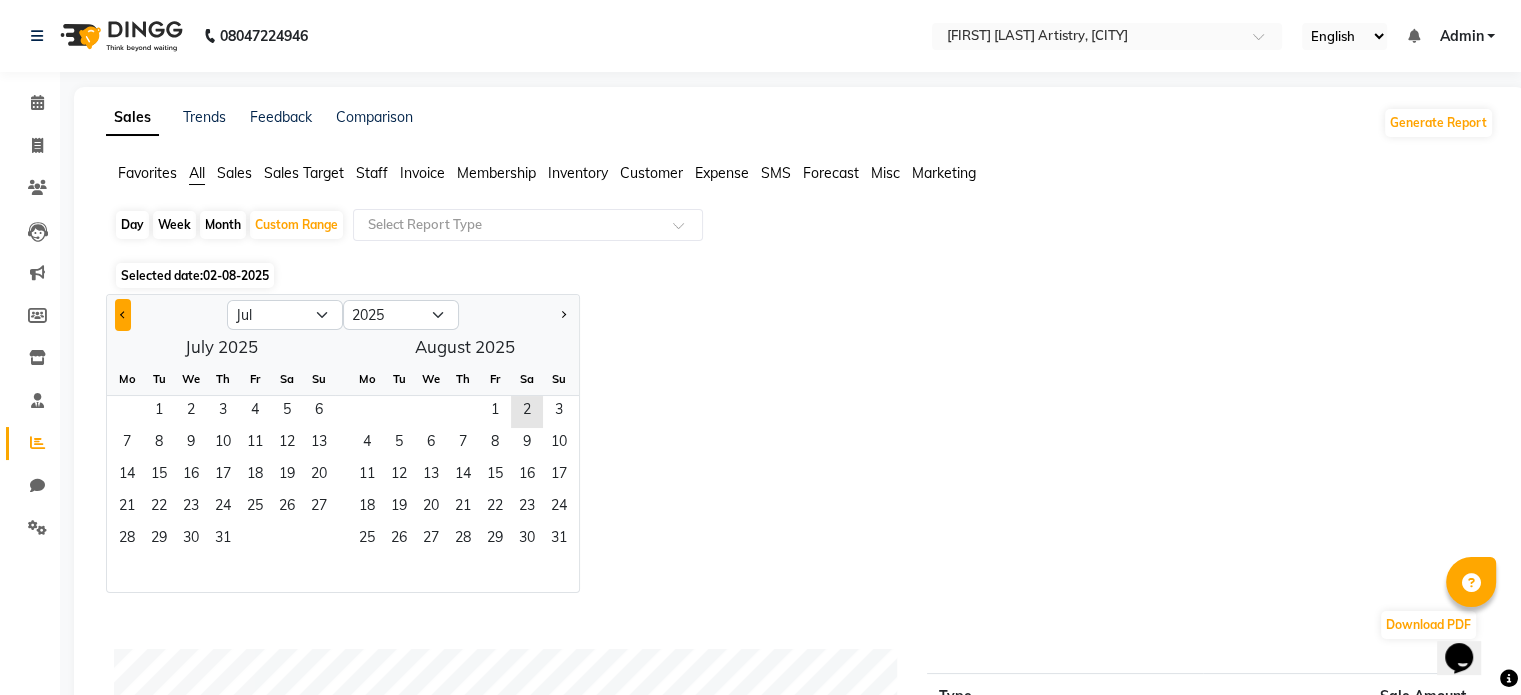 click 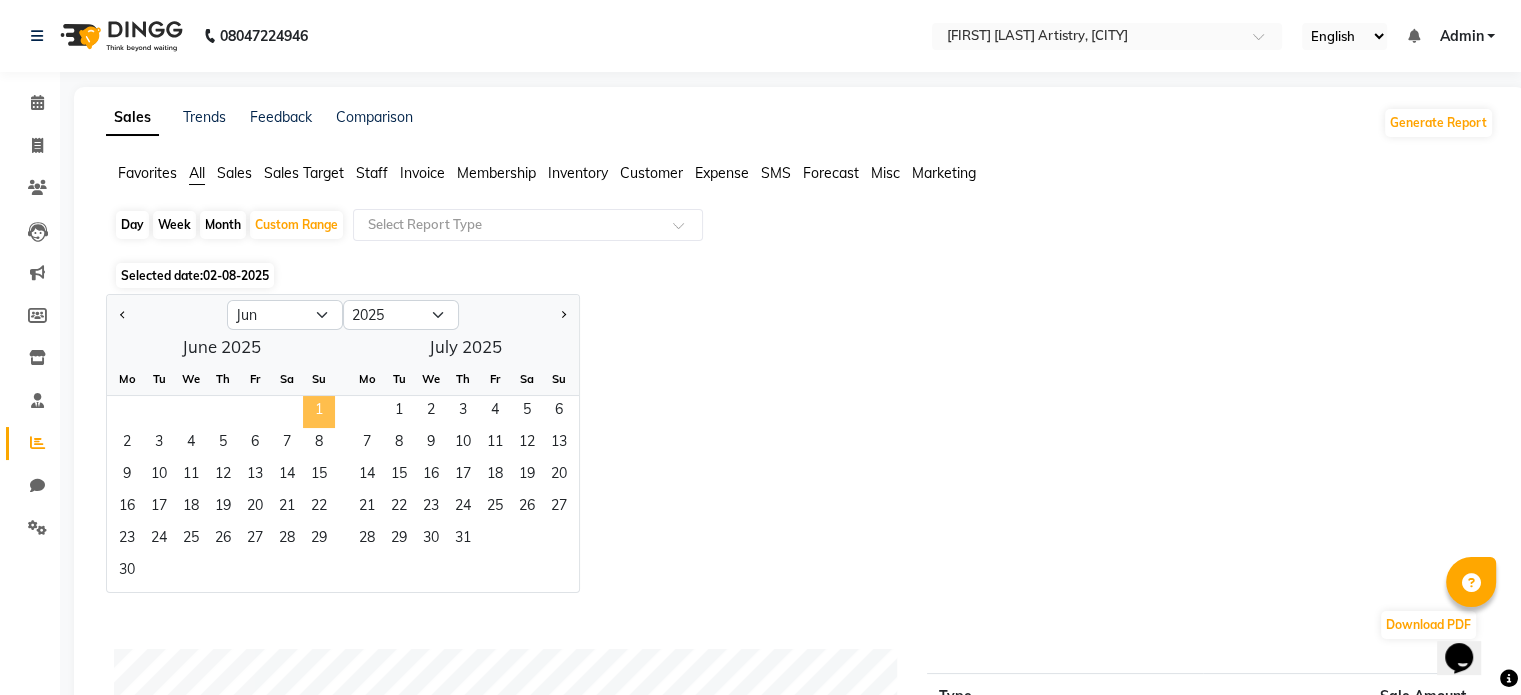 click on "1" 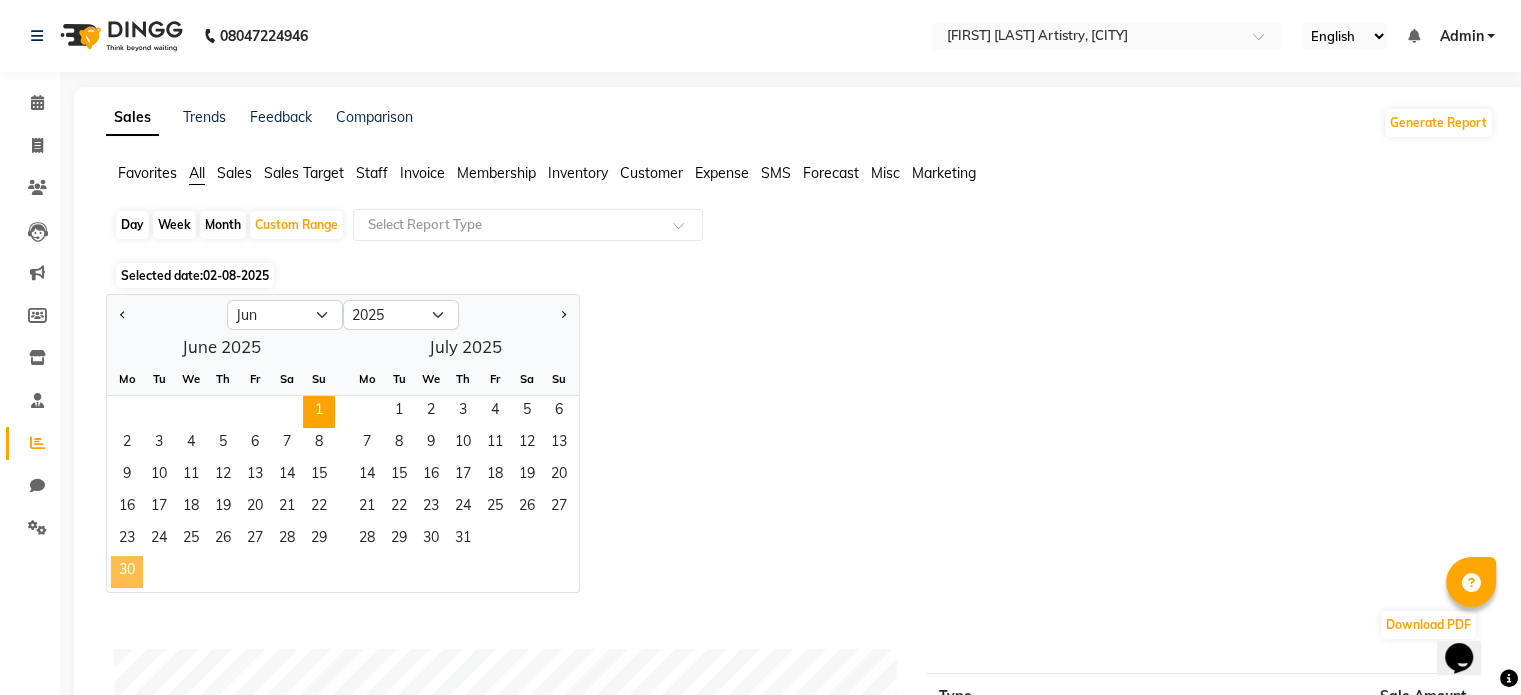 click on "30" 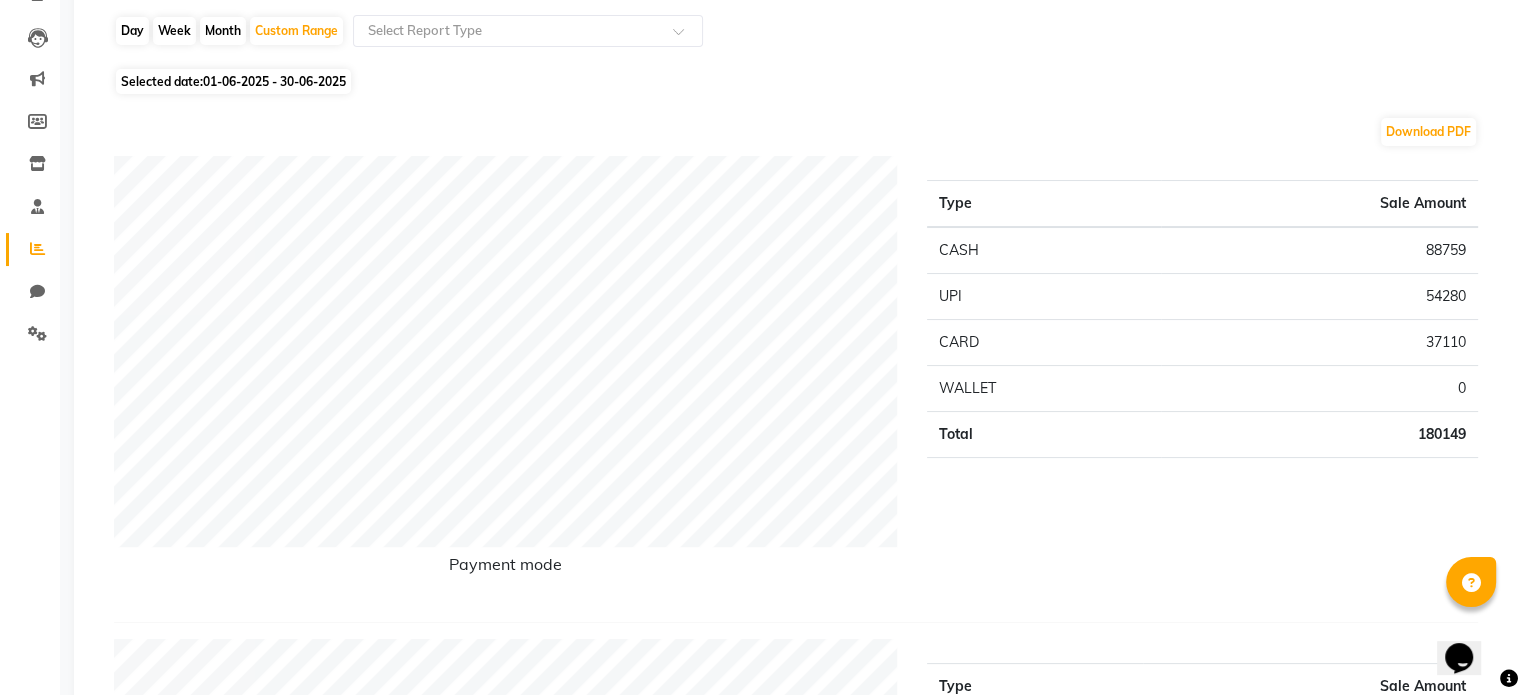 scroll, scrollTop: 0, scrollLeft: 0, axis: both 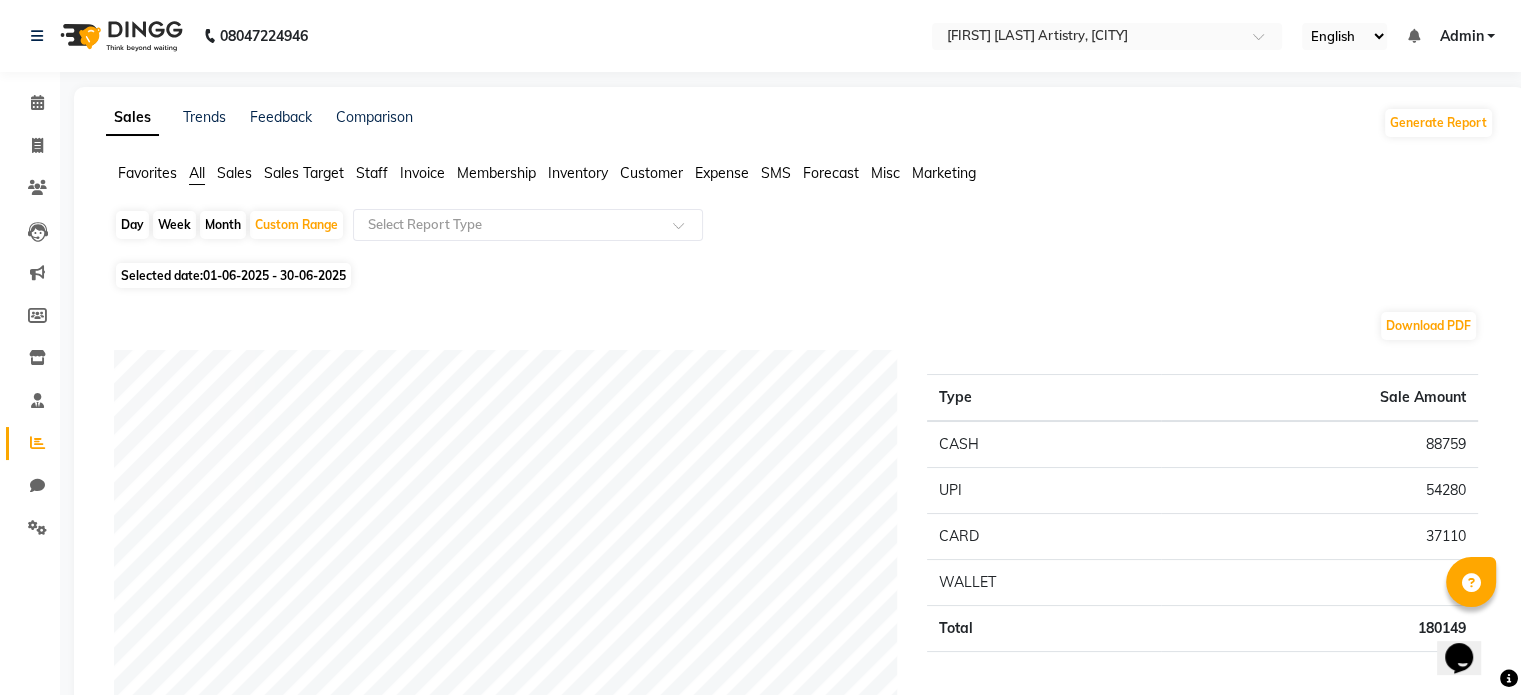 click on "01-06-2025 - 30-06-2025" 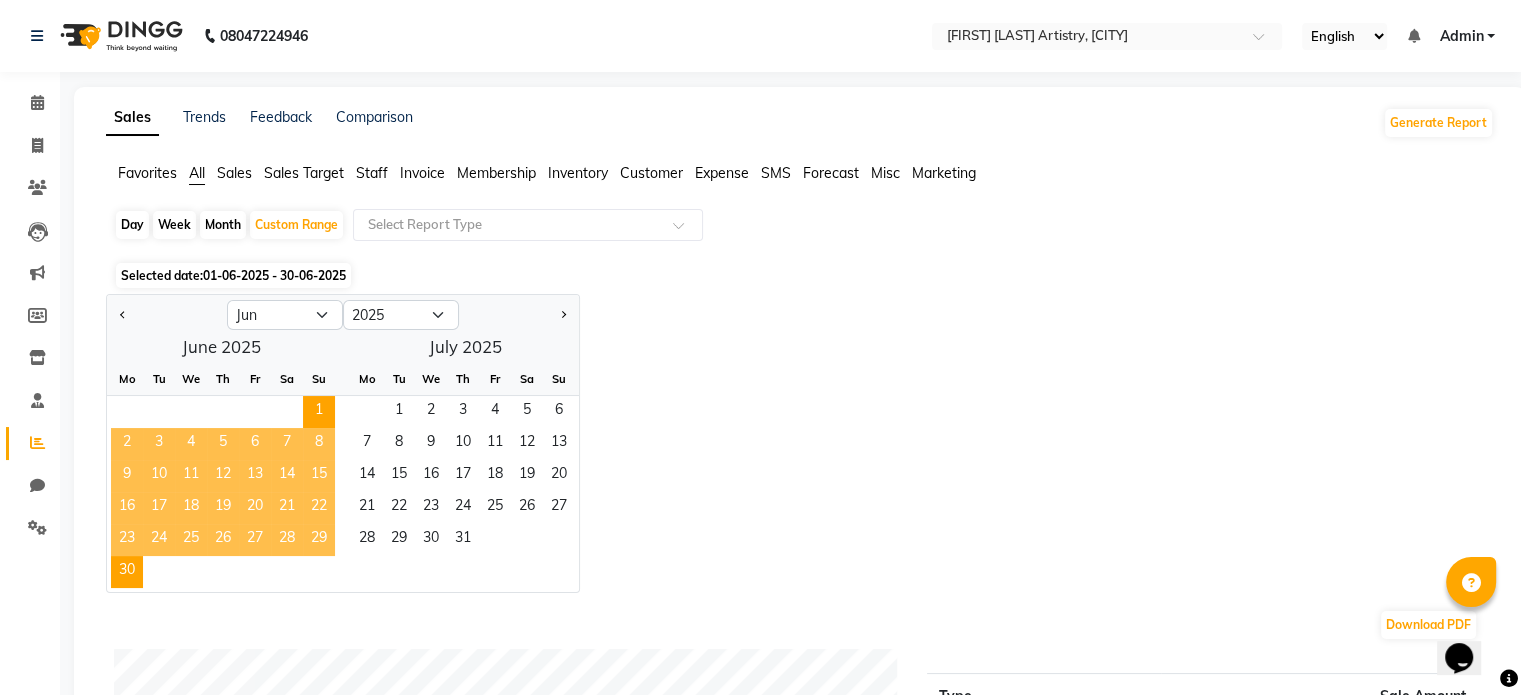 click on "17" 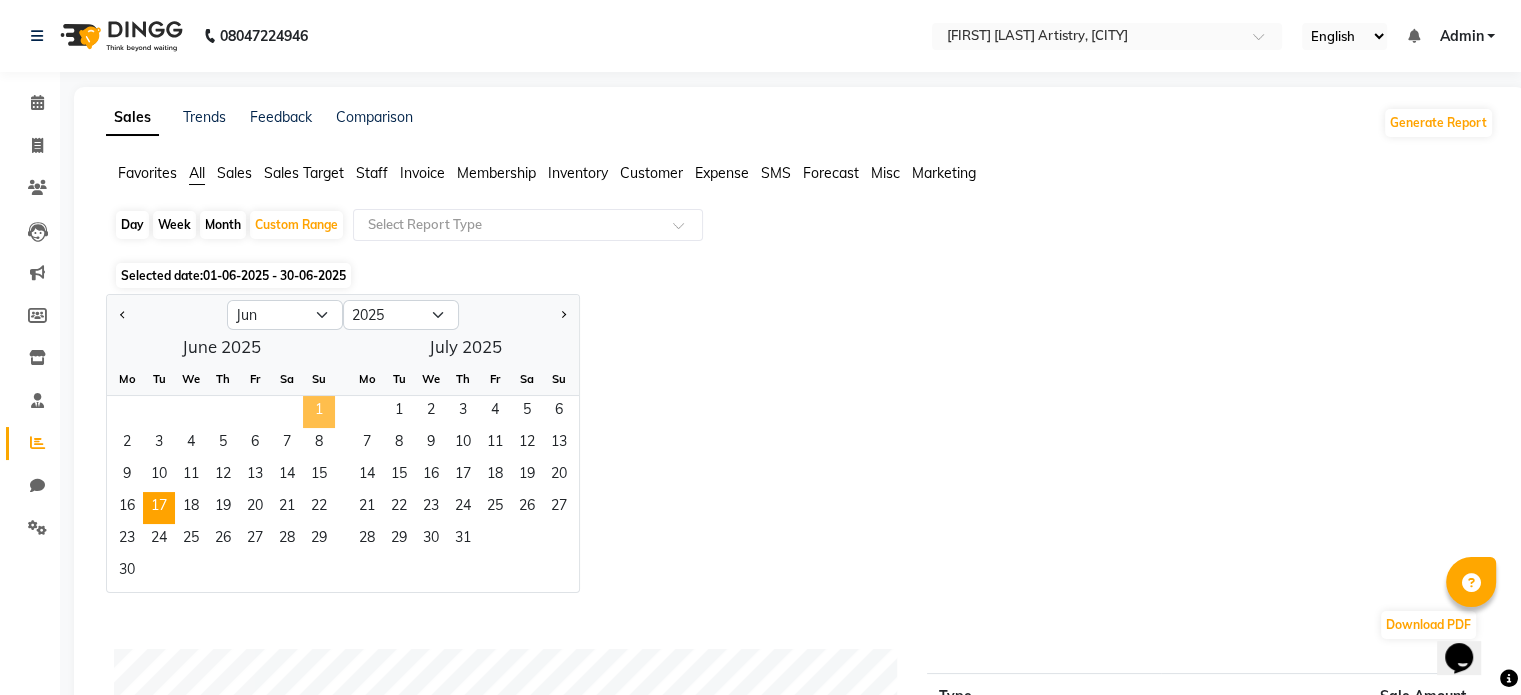 click on "1" 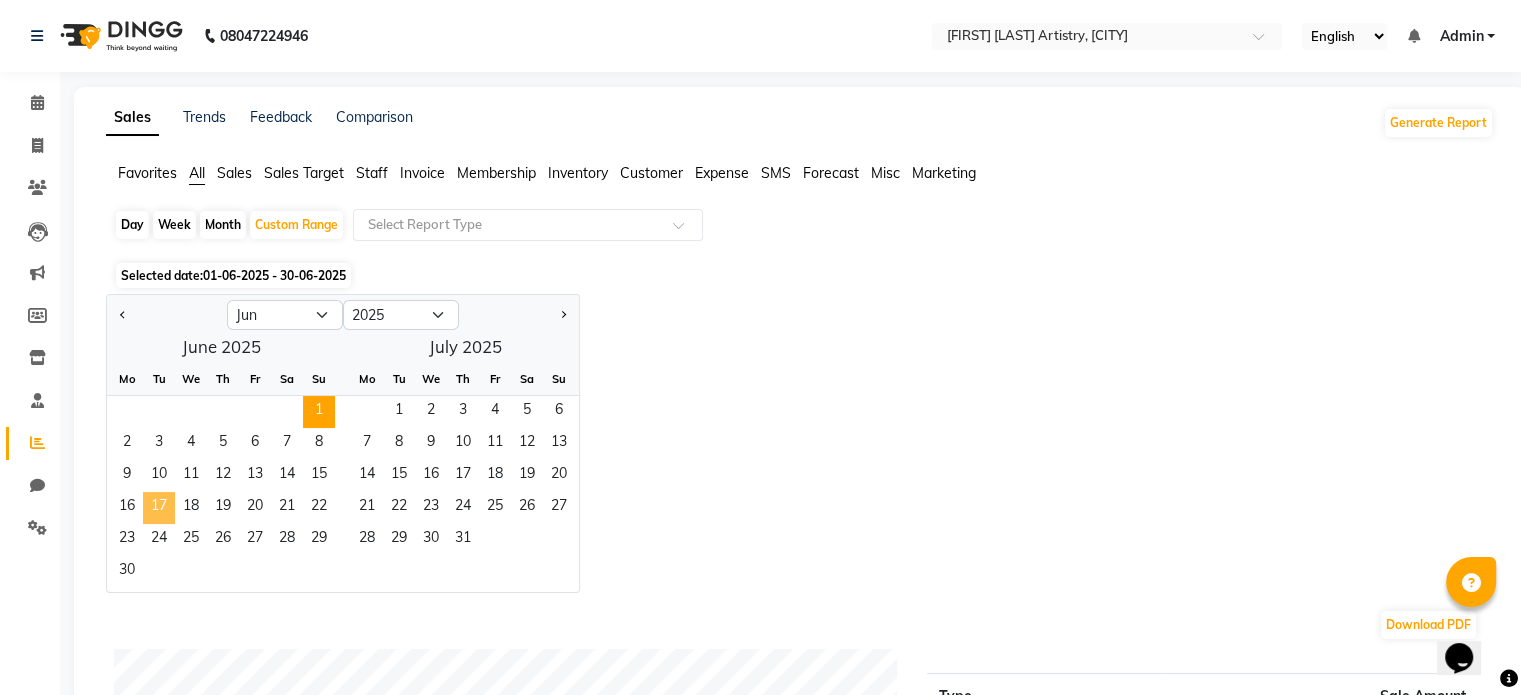click on "17" 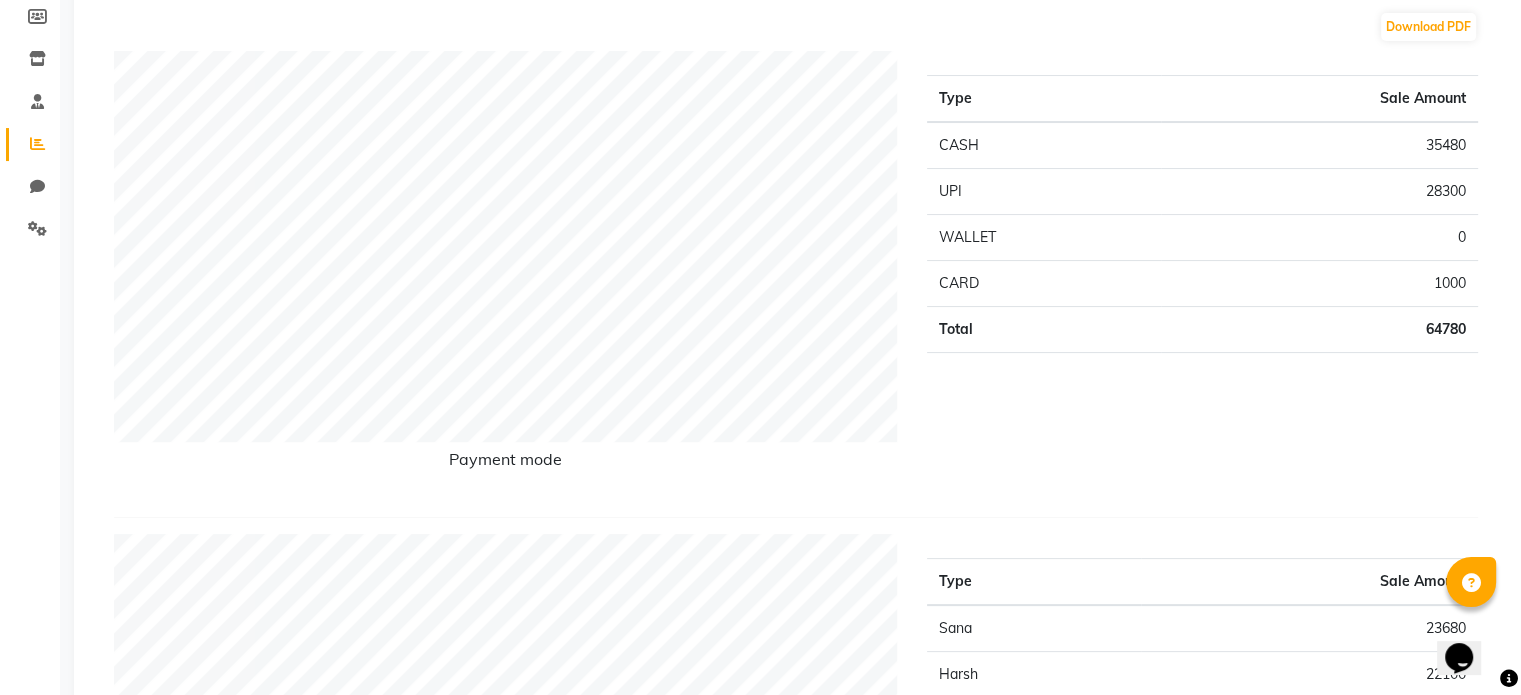 scroll, scrollTop: 0, scrollLeft: 0, axis: both 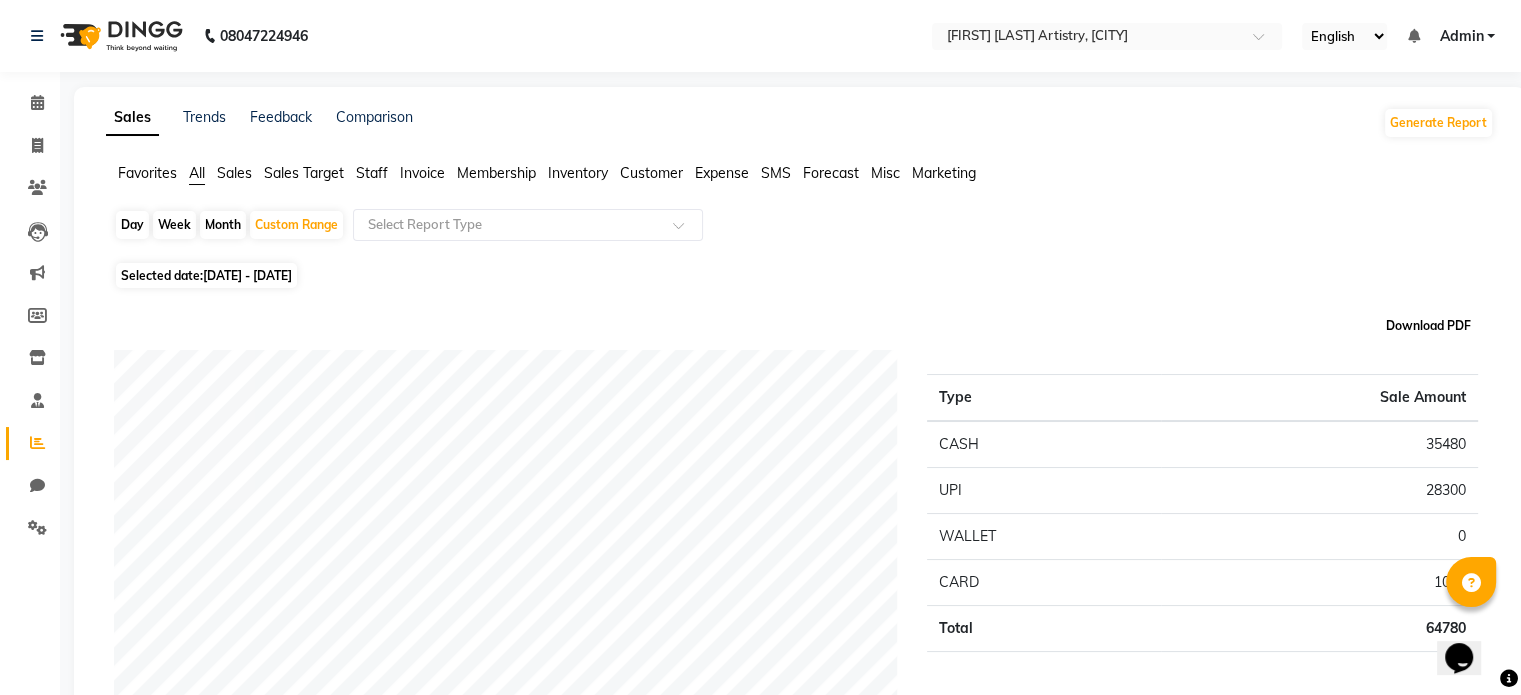 click on "Download PDF" 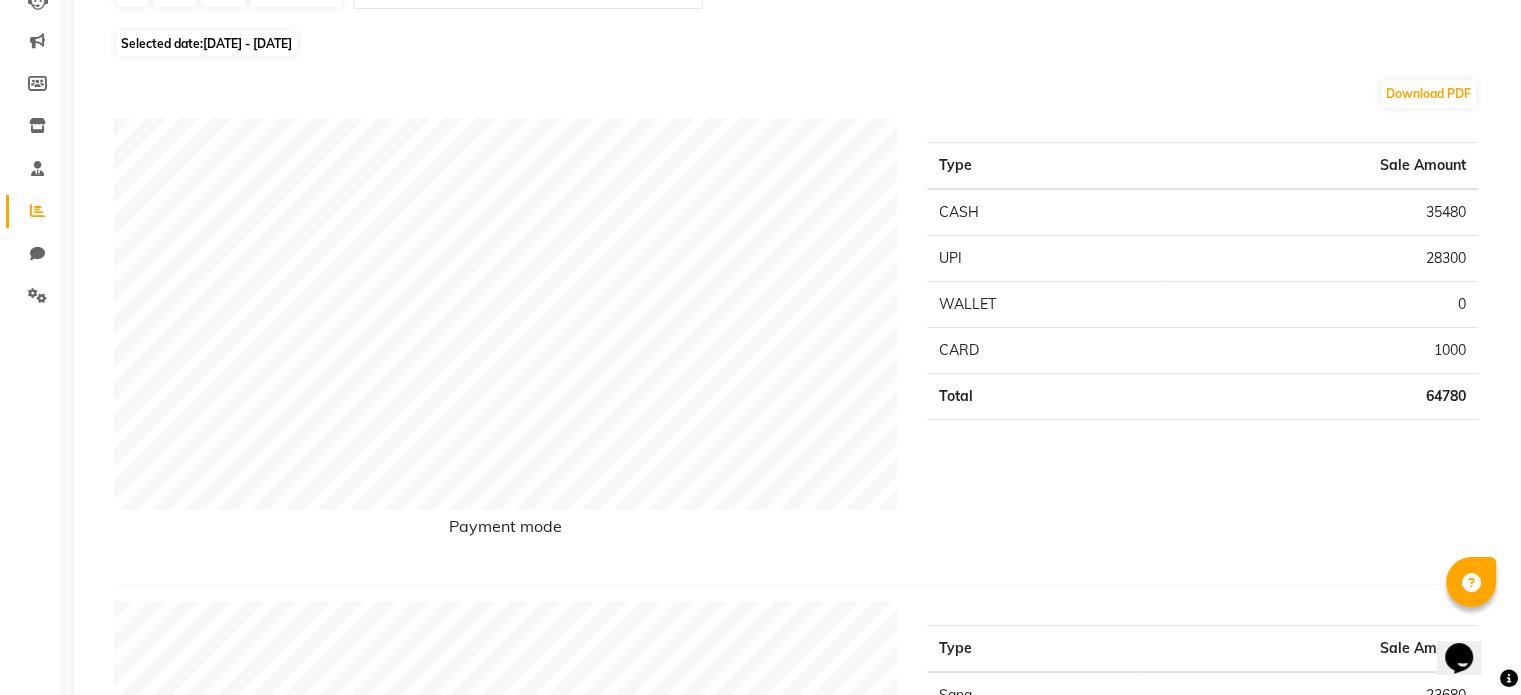 scroll, scrollTop: 0, scrollLeft: 0, axis: both 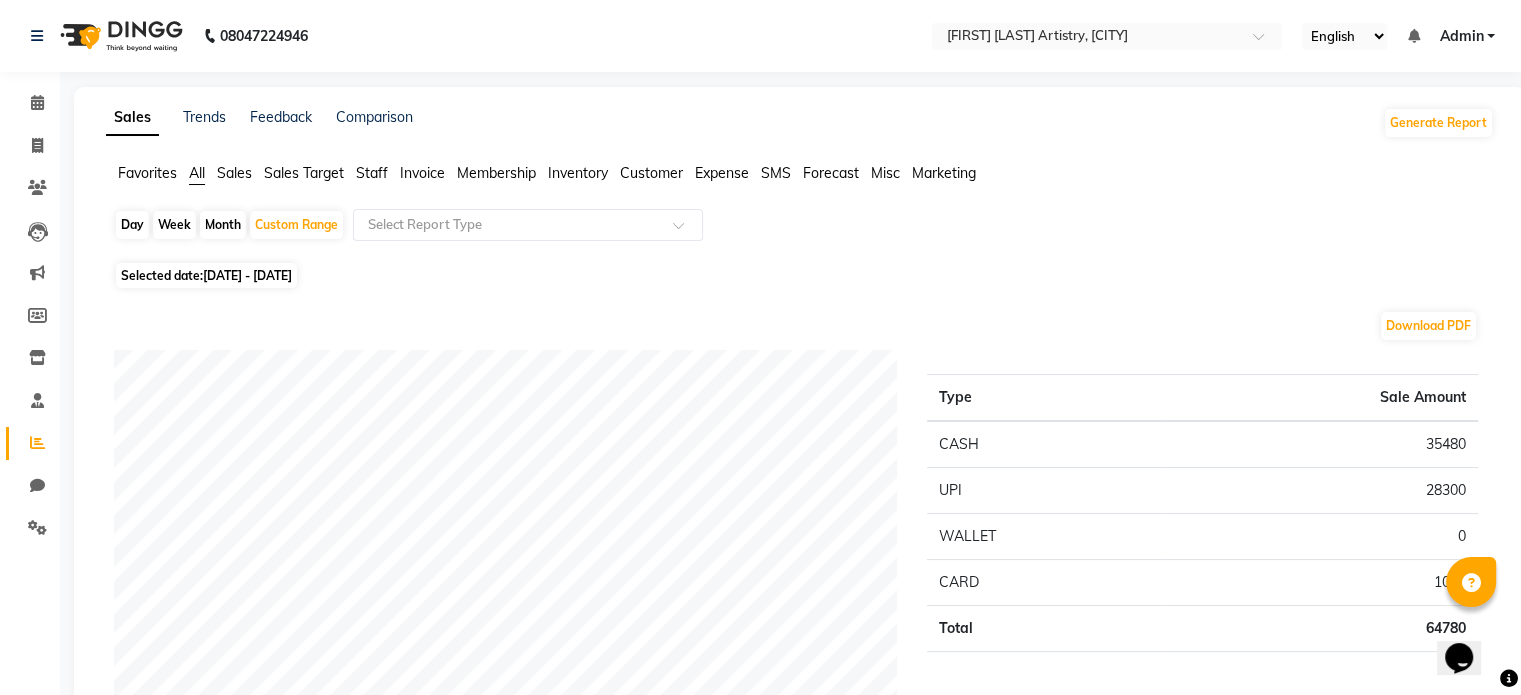 click on "[DATE] - [DATE]" 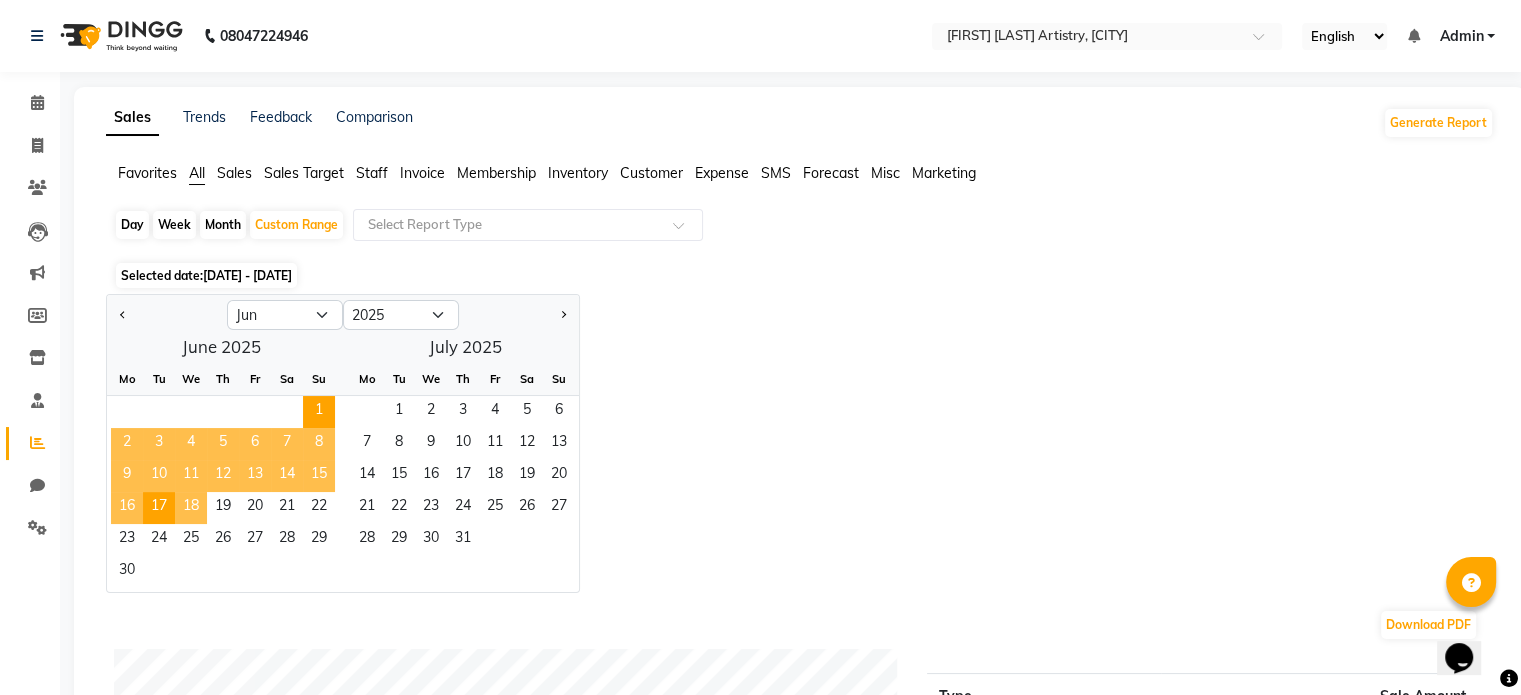click on "18" 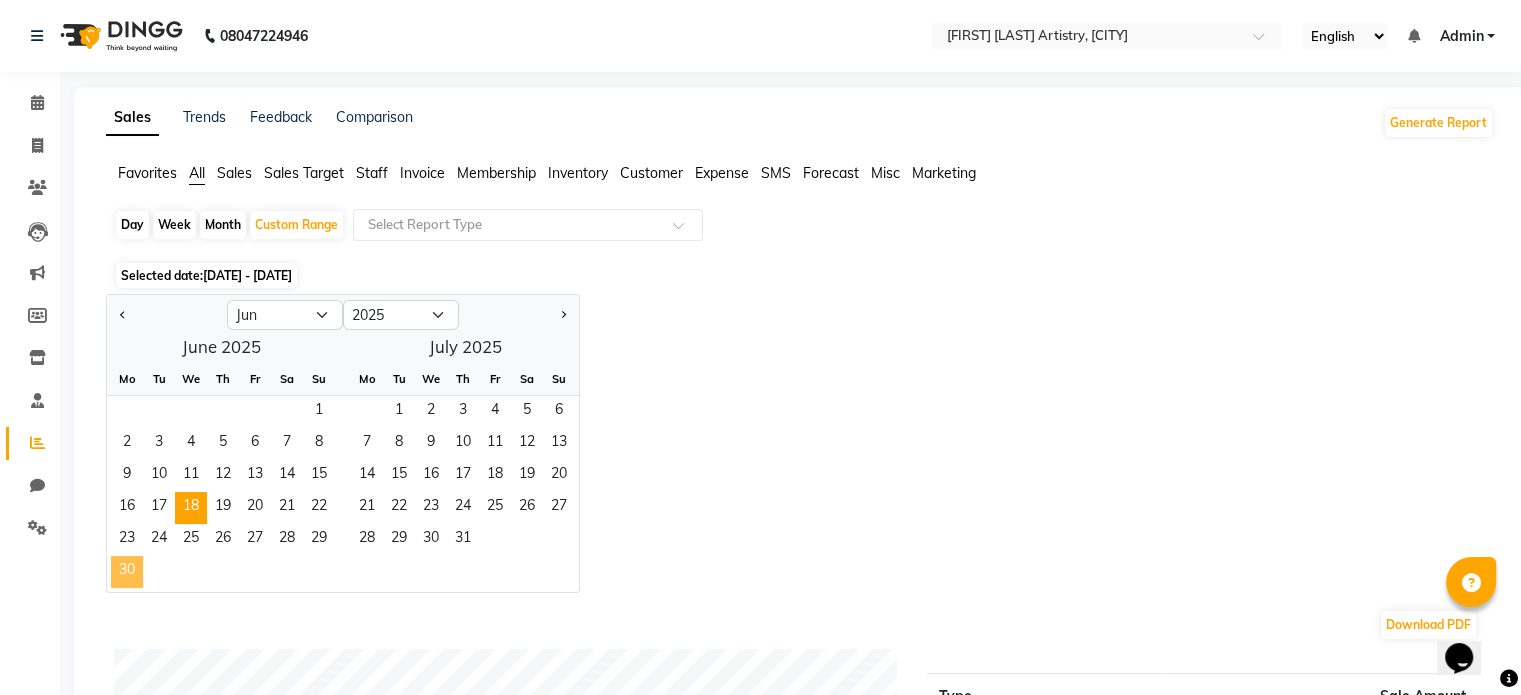 click on "30" 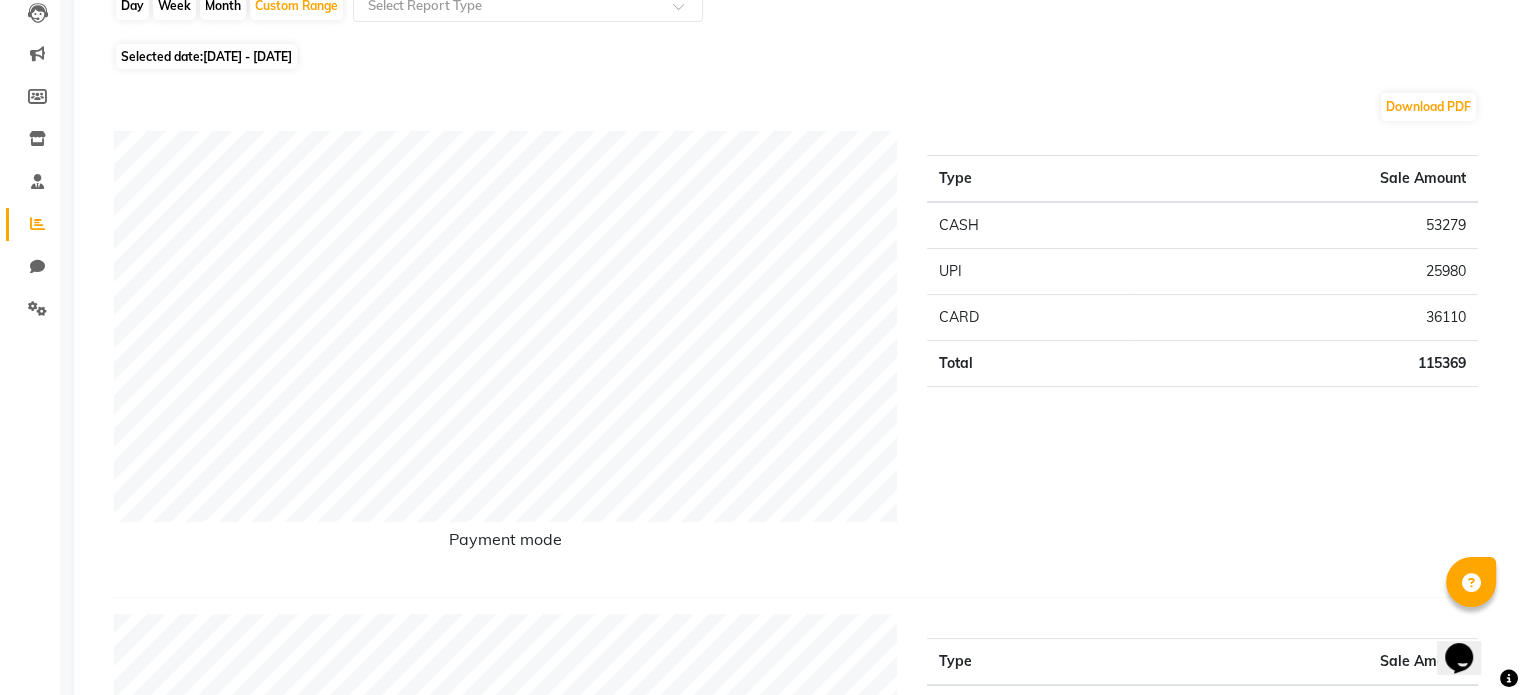 scroll, scrollTop: 0, scrollLeft: 0, axis: both 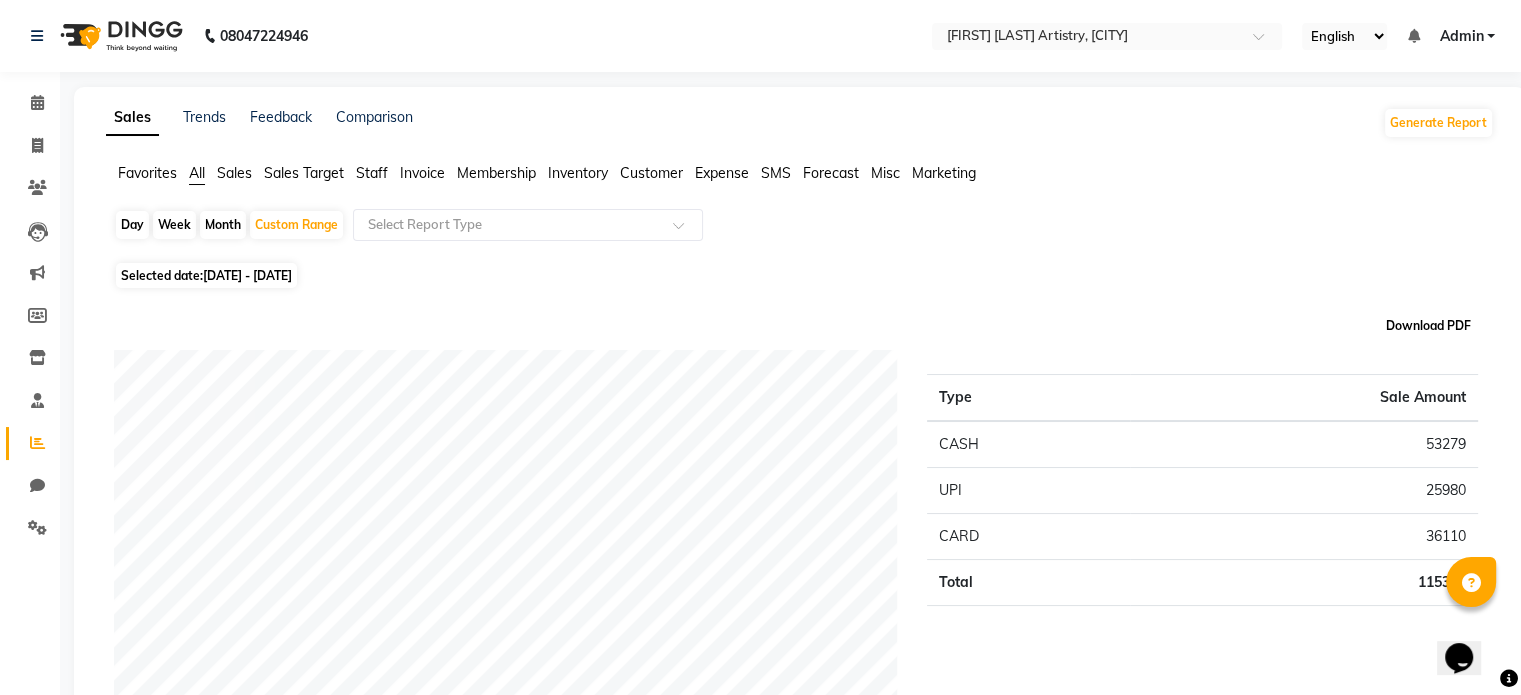 click on "Download PDF" 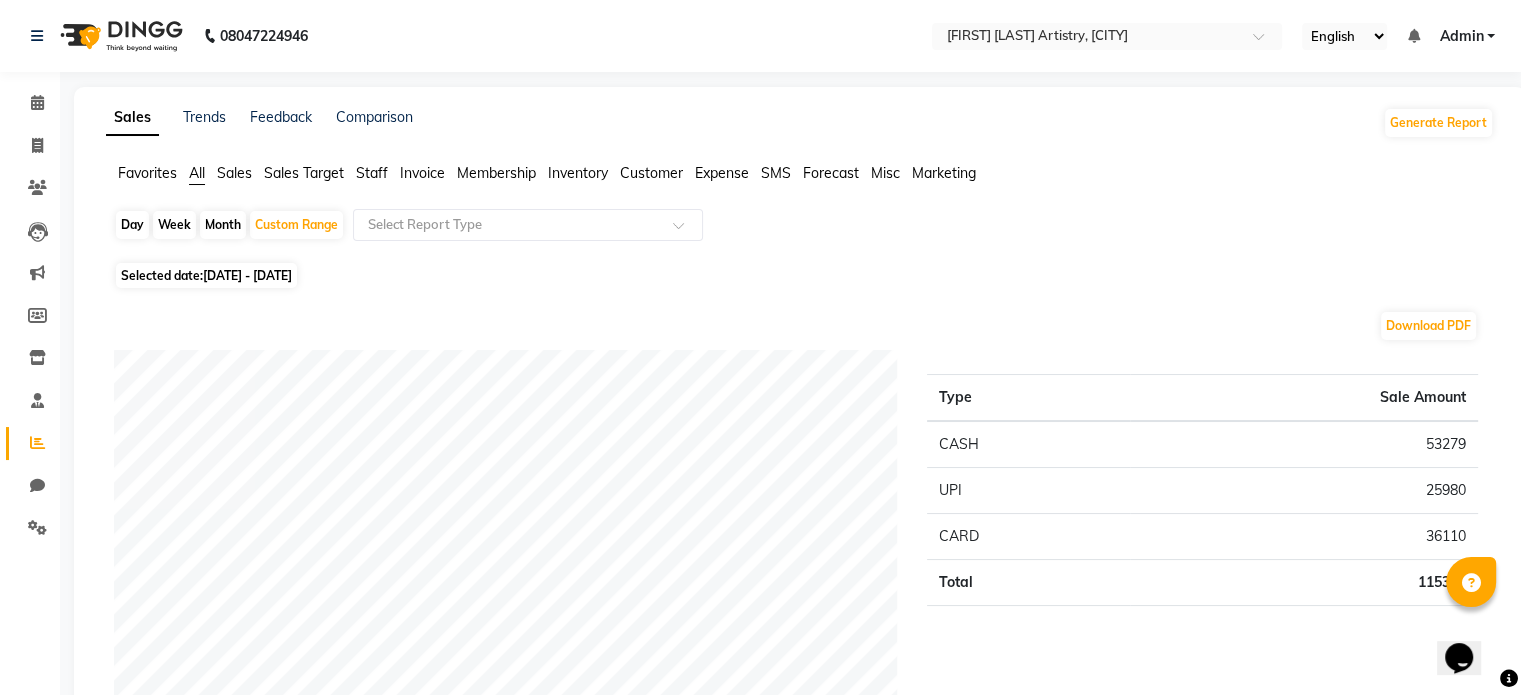 click on "Selected date:  [DATE] - [DATE]" 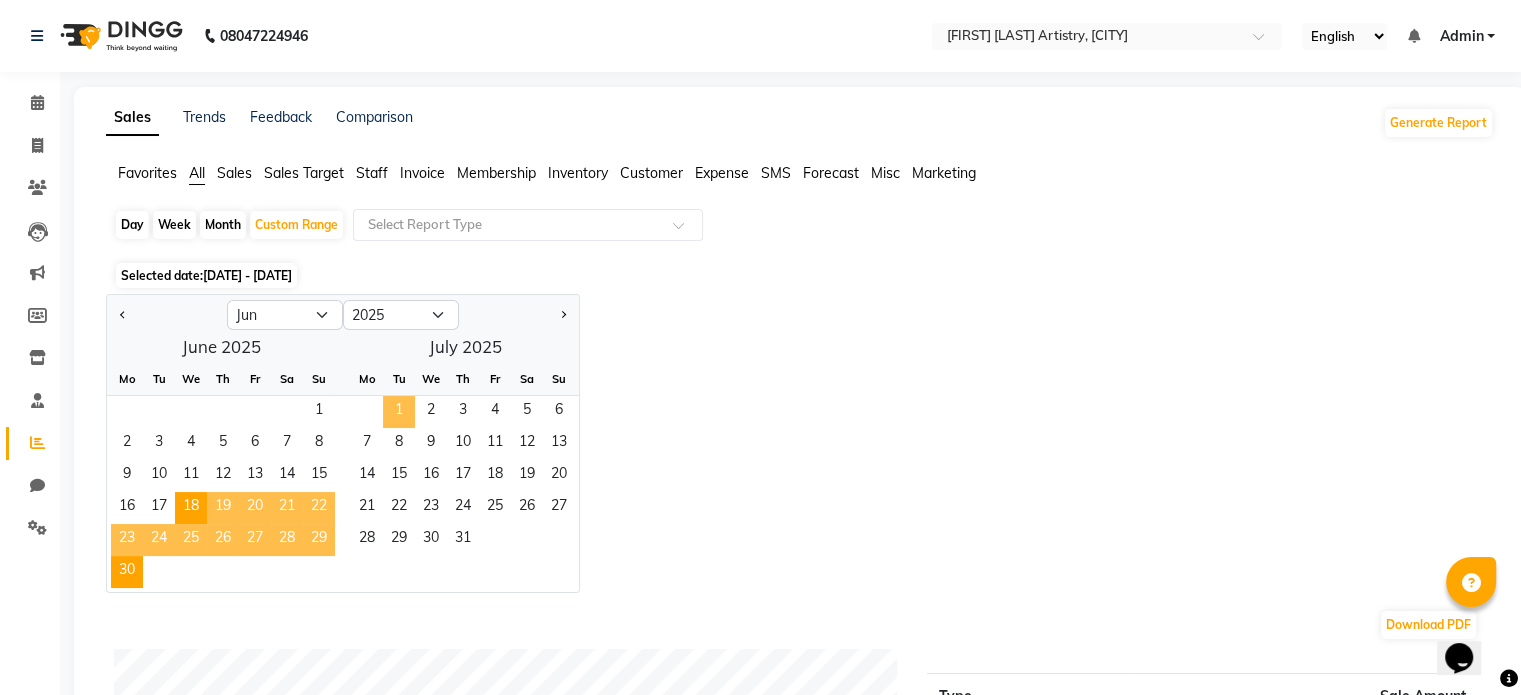 click on "1" 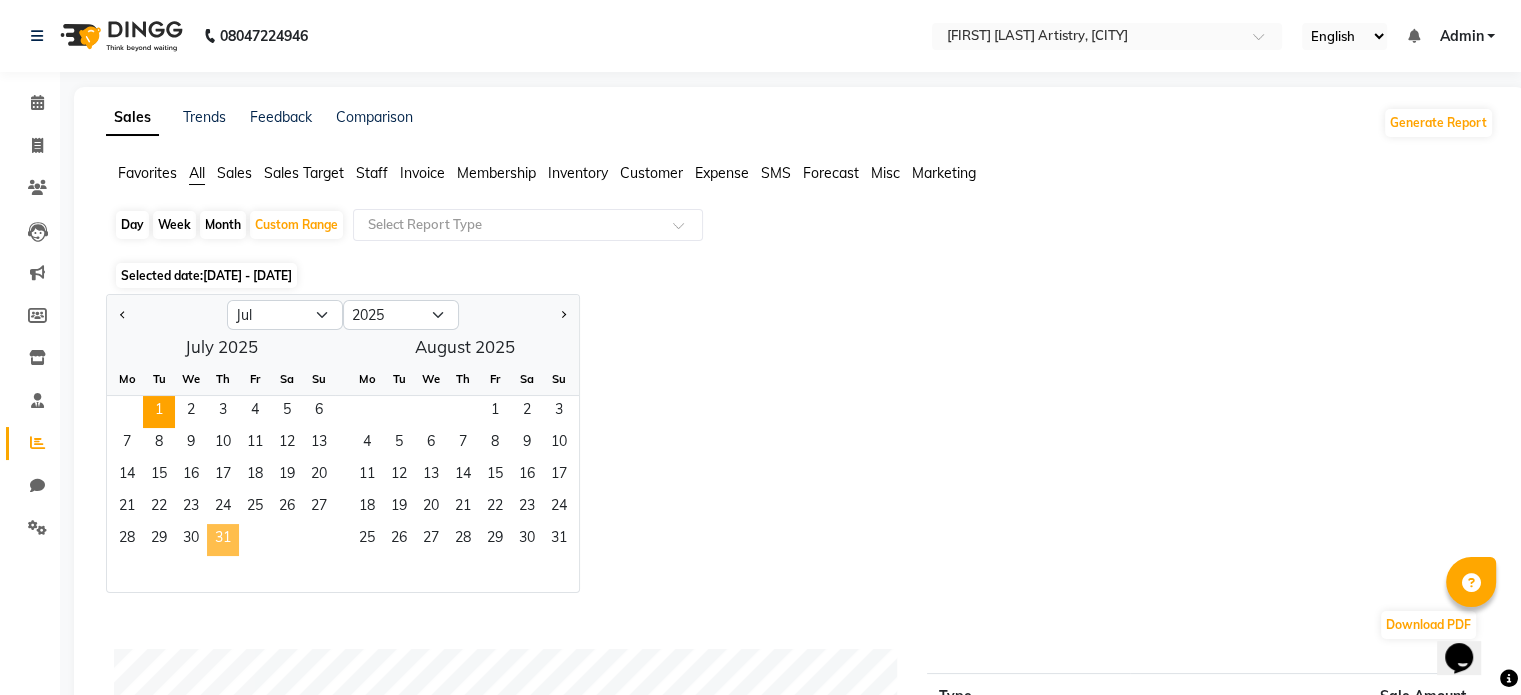 click on "31" 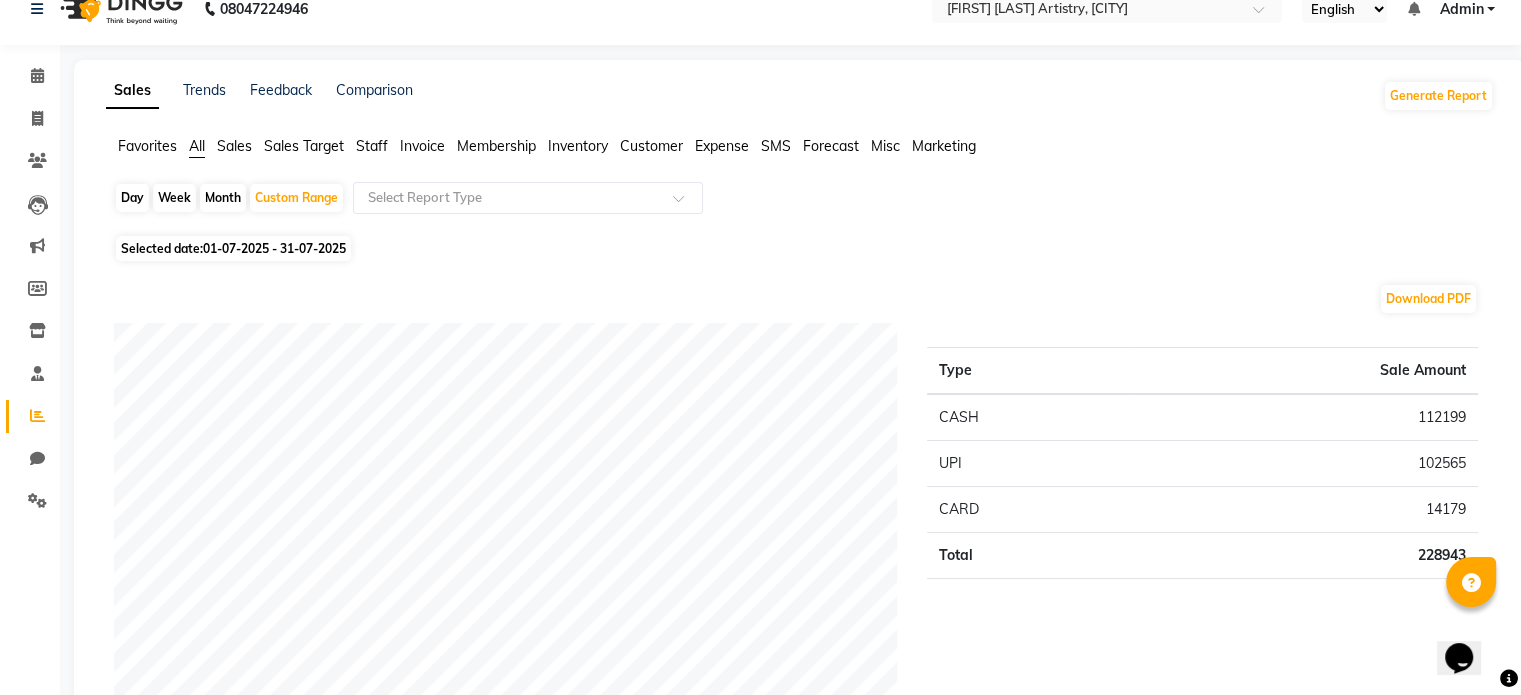 scroll, scrollTop: 12, scrollLeft: 0, axis: vertical 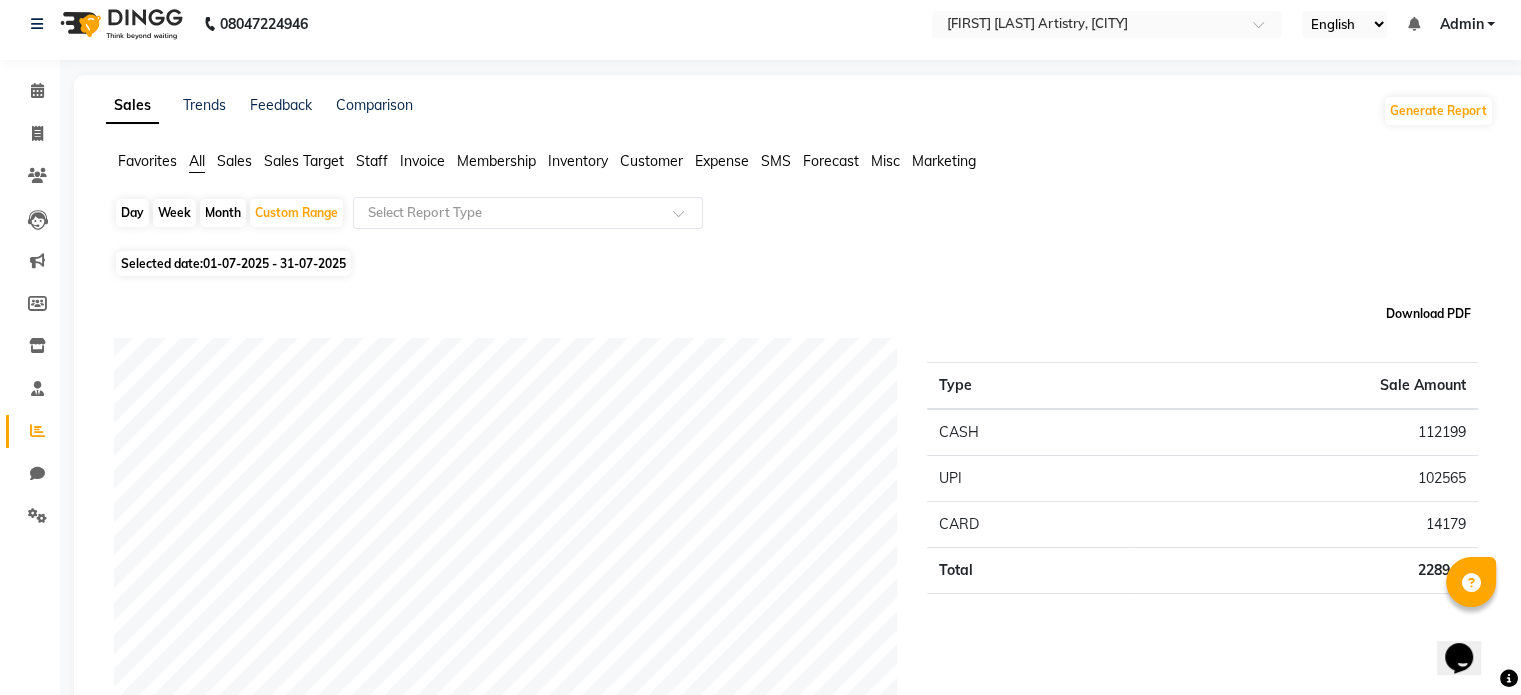 click on "Download PDF" 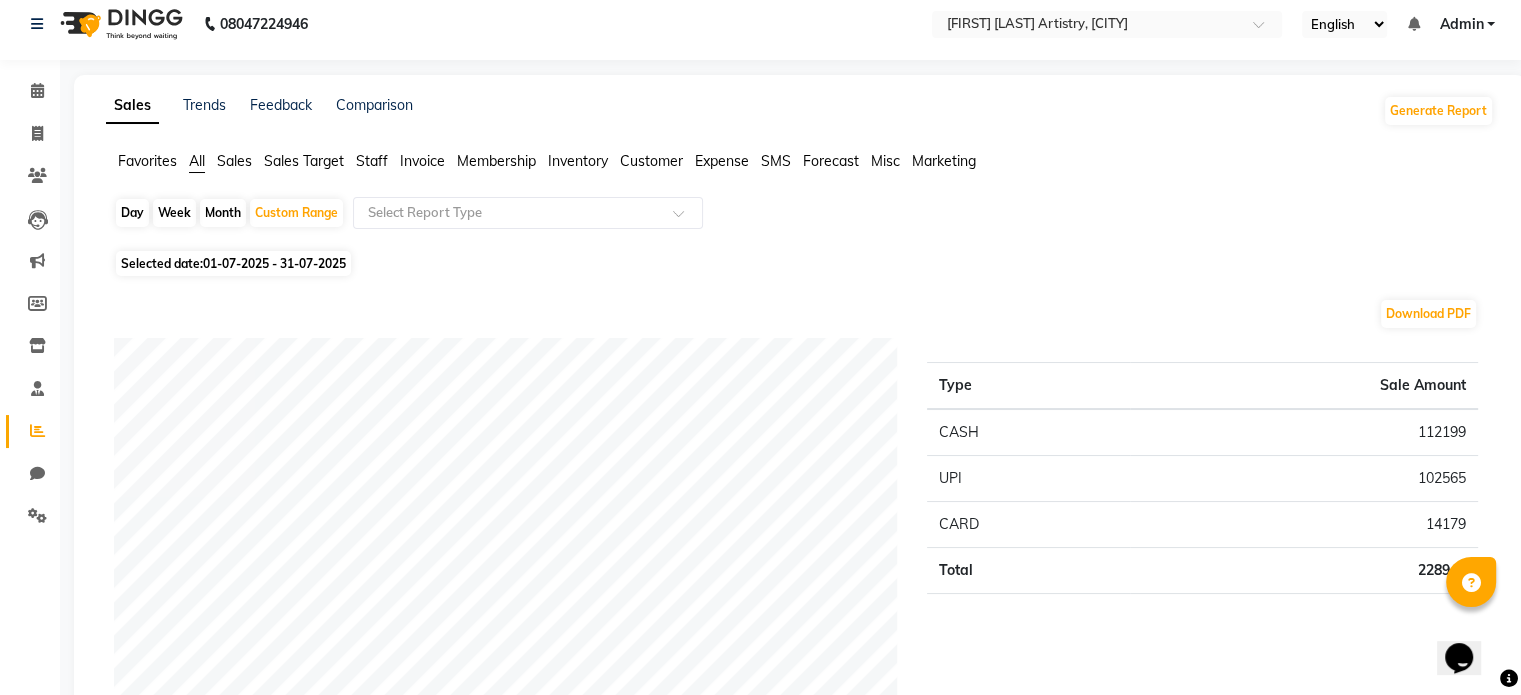 click on "01-07-2025 - 31-07-2025" 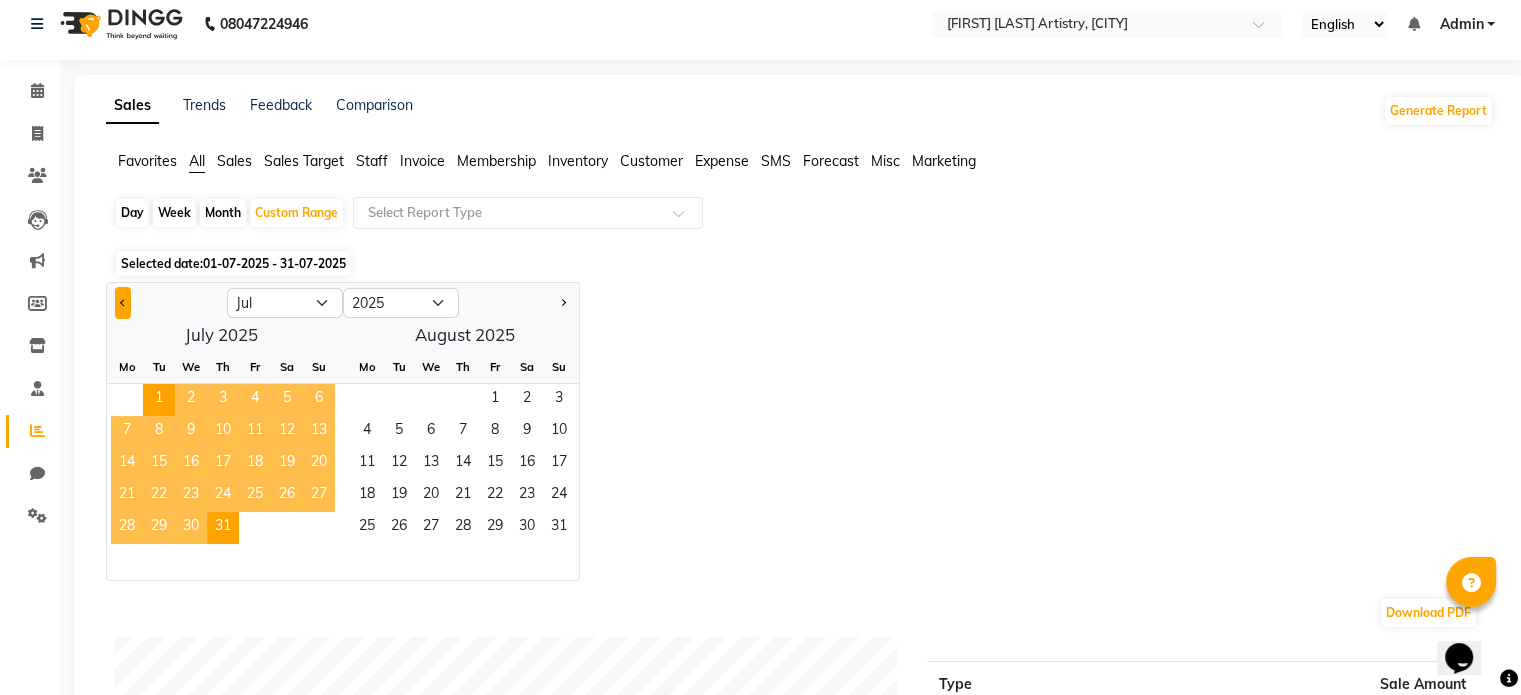 click 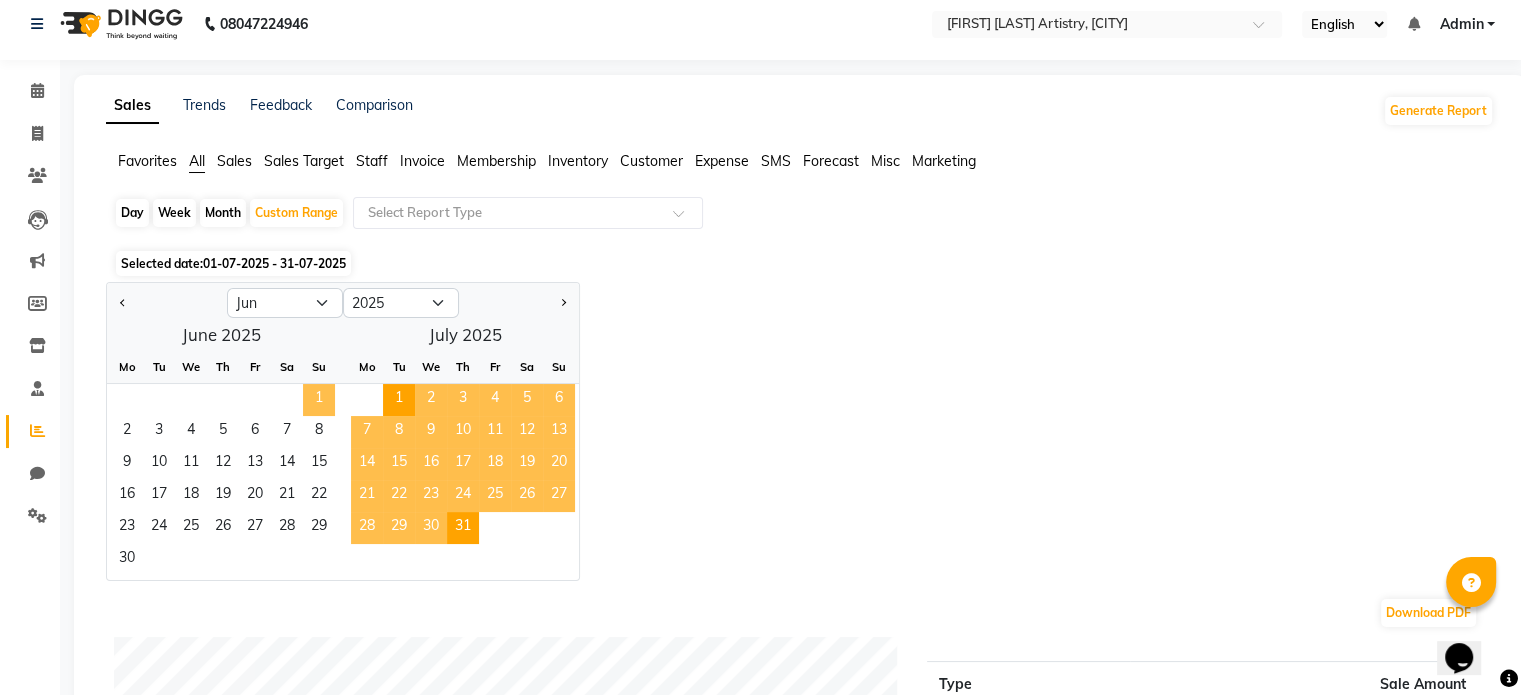 click on "1" 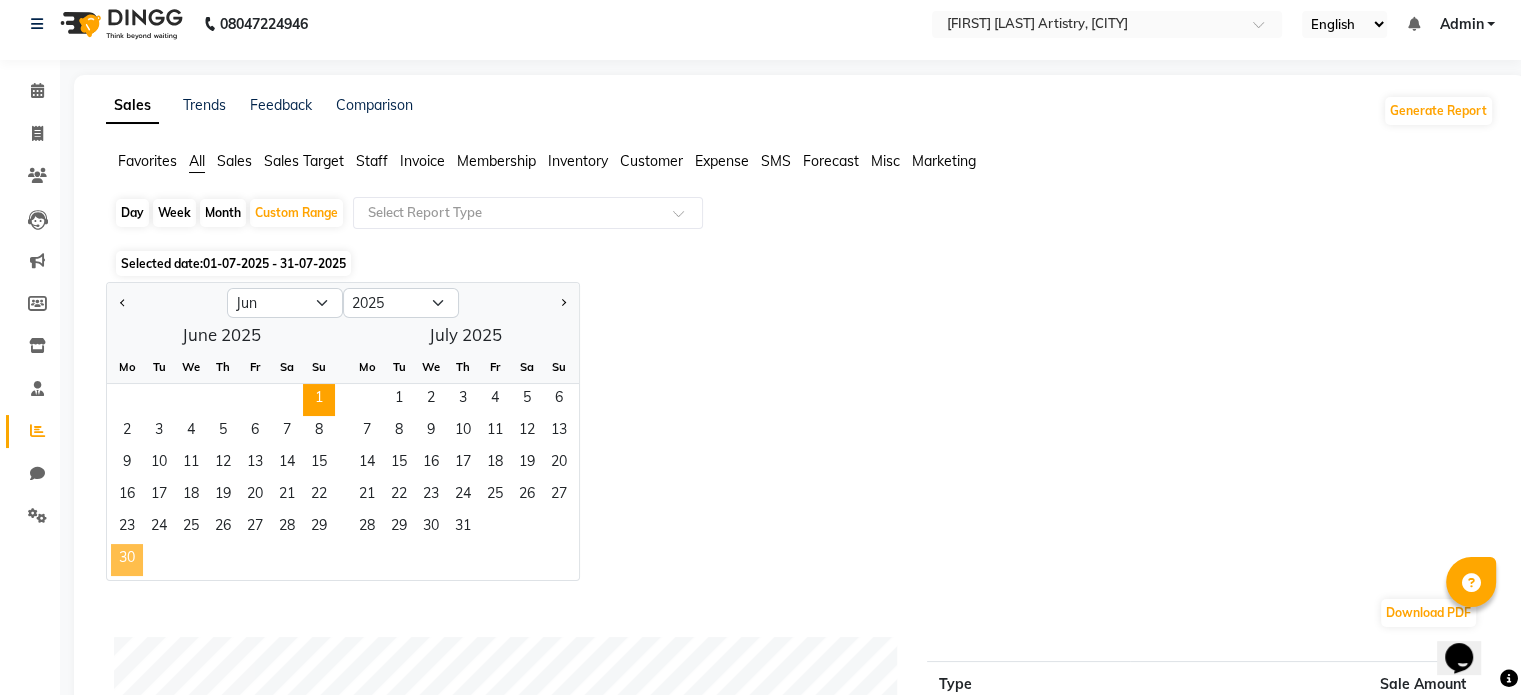 click on "30" 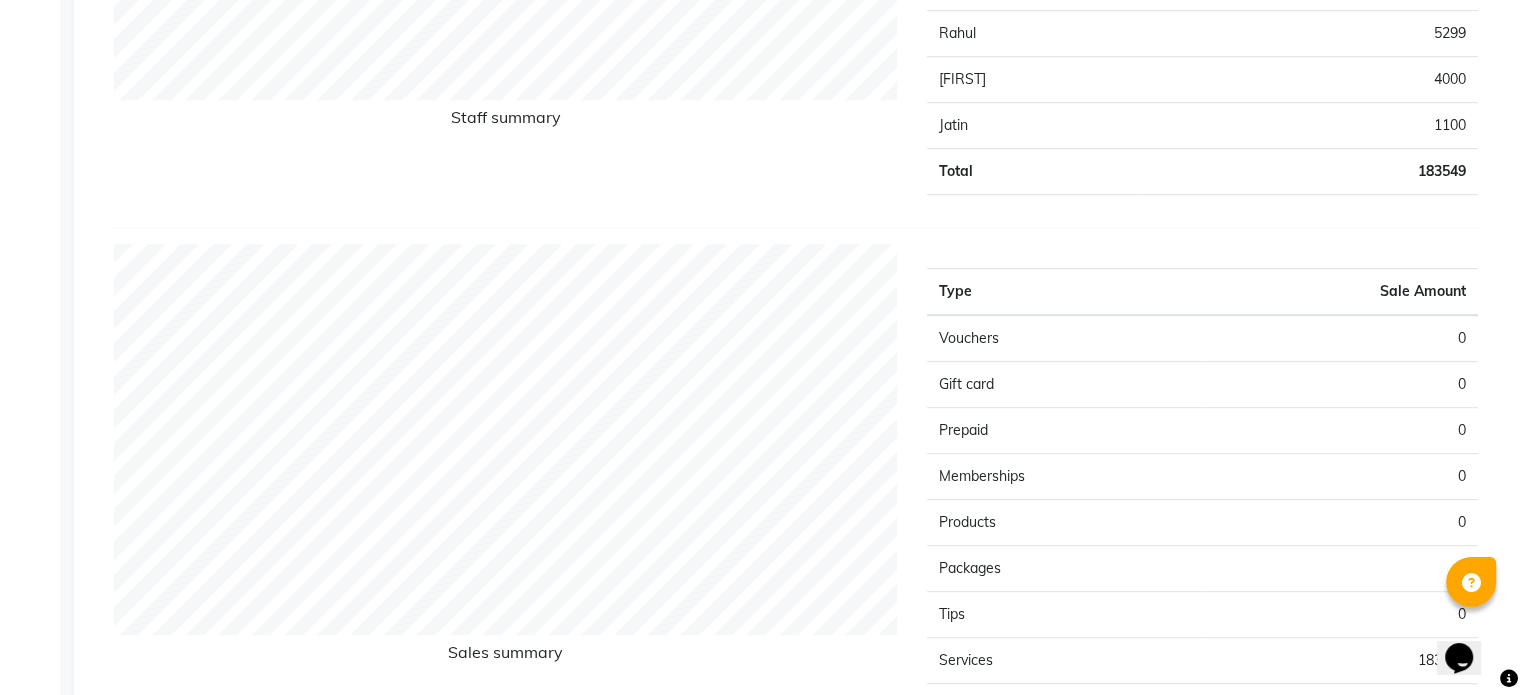 scroll, scrollTop: 0, scrollLeft: 0, axis: both 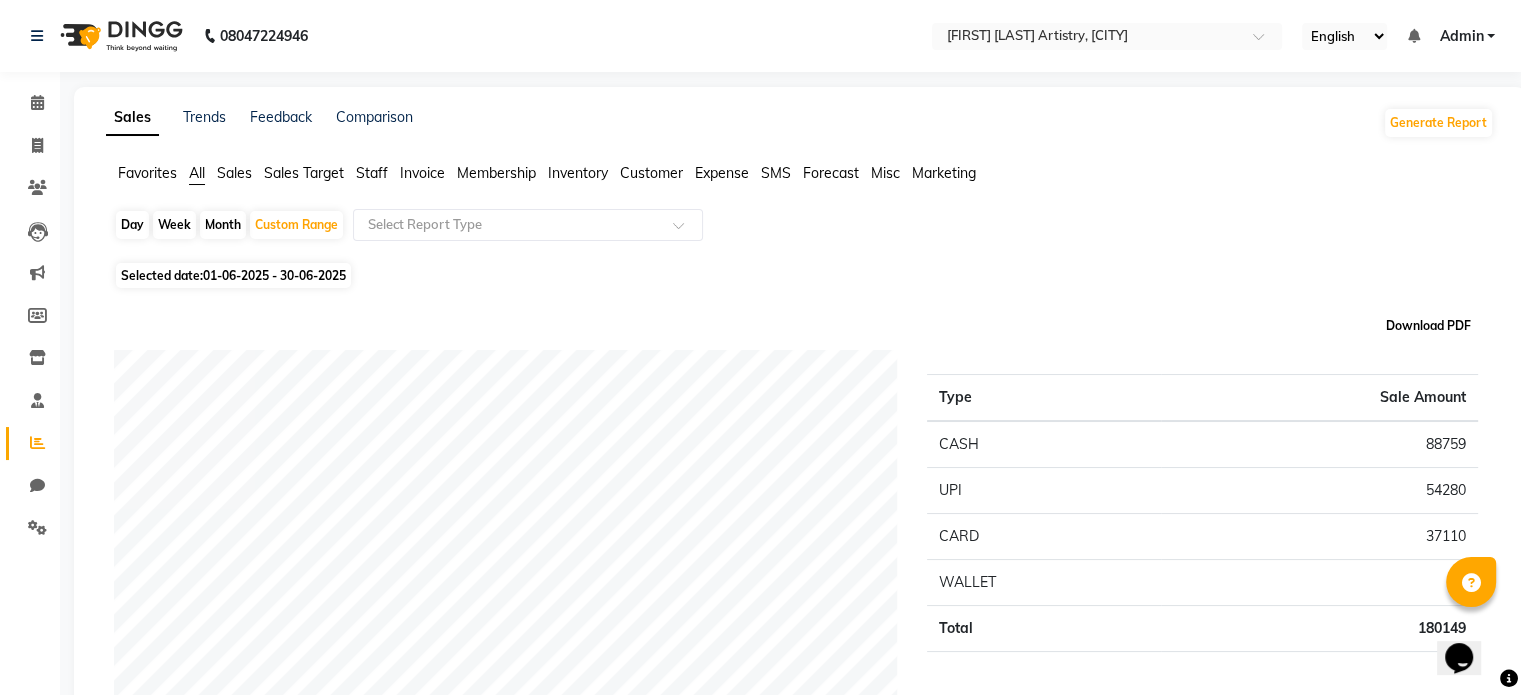 click on "Download PDF" 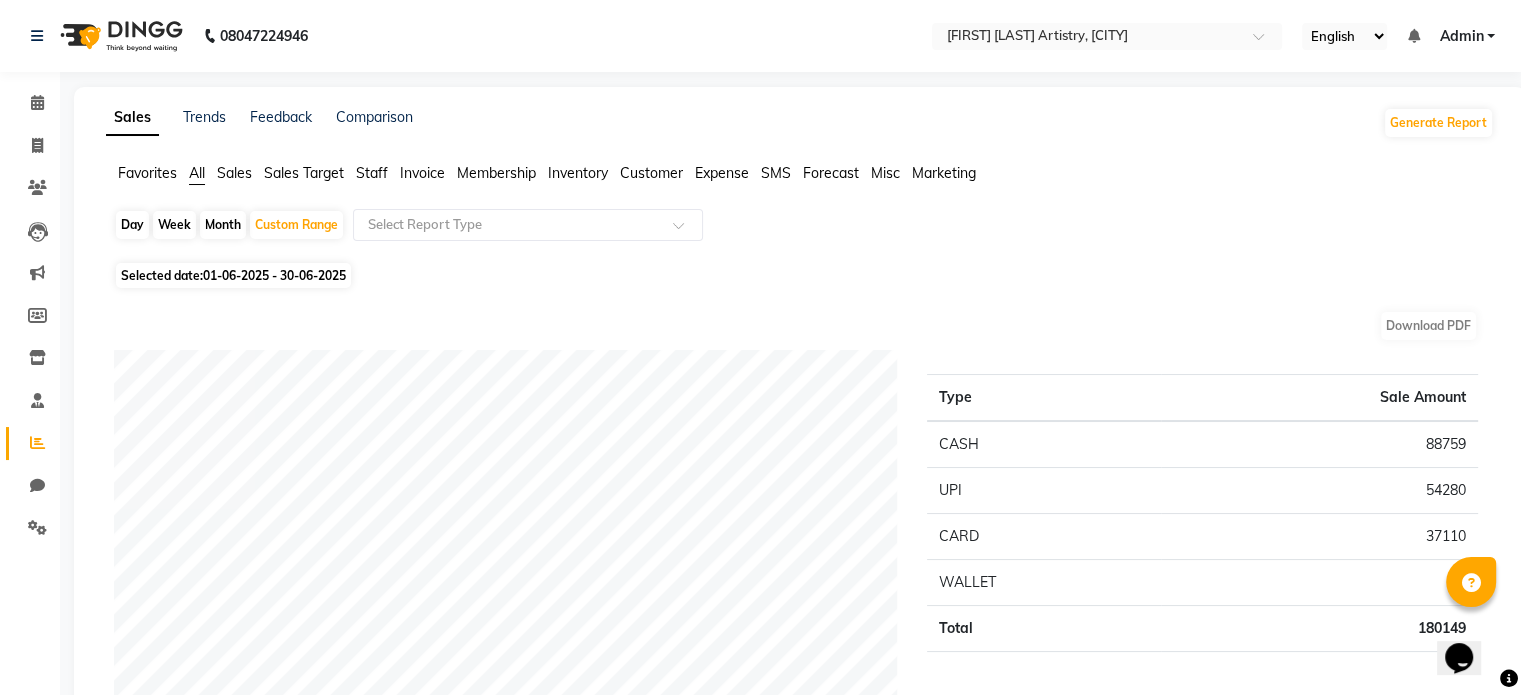 scroll, scrollTop: 0, scrollLeft: 0, axis: both 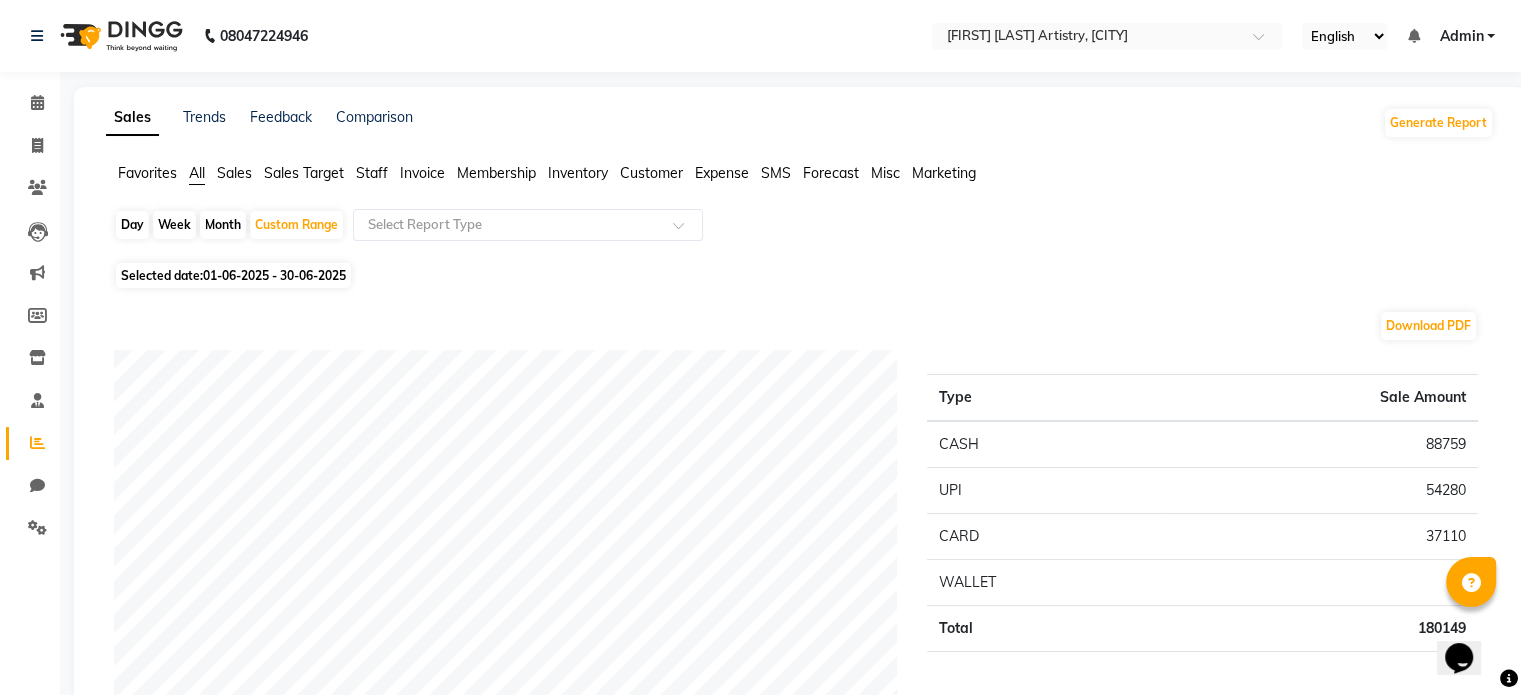 click on "Expense" 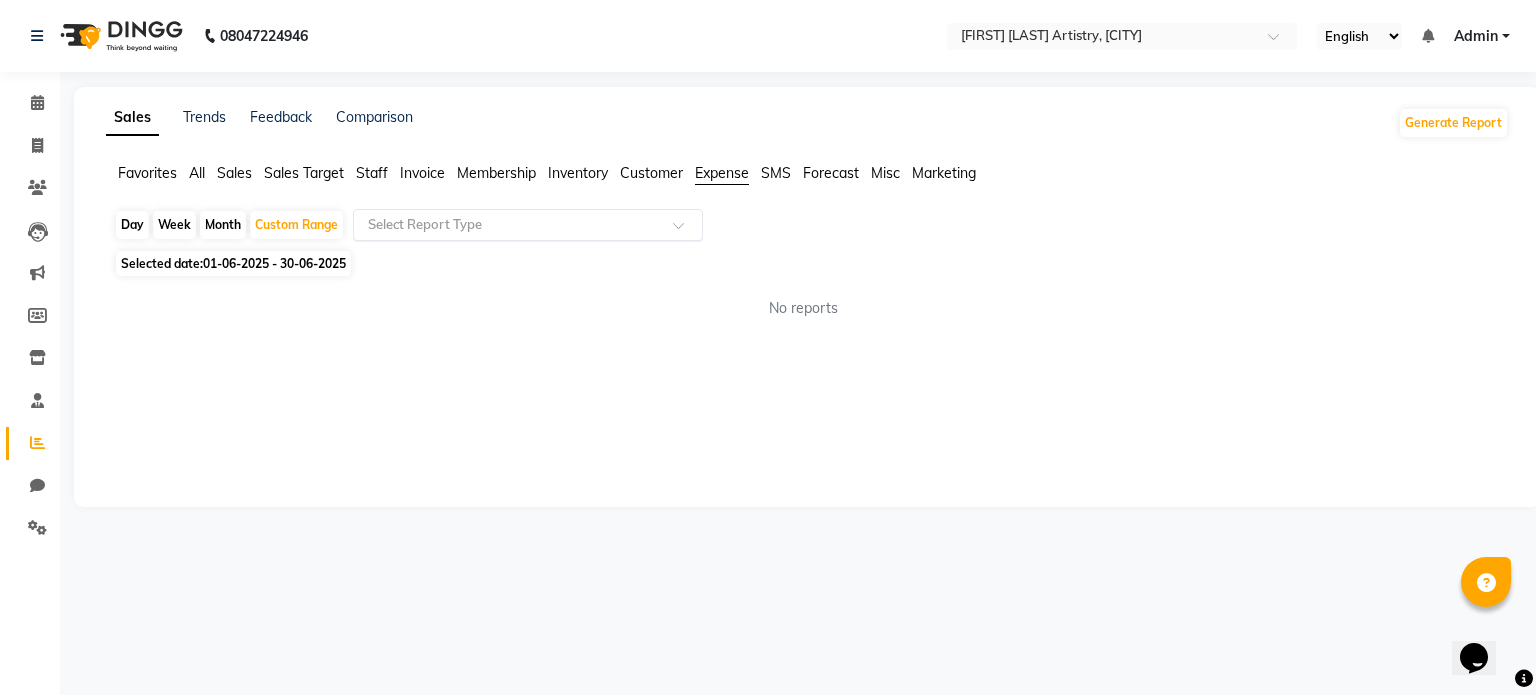 click 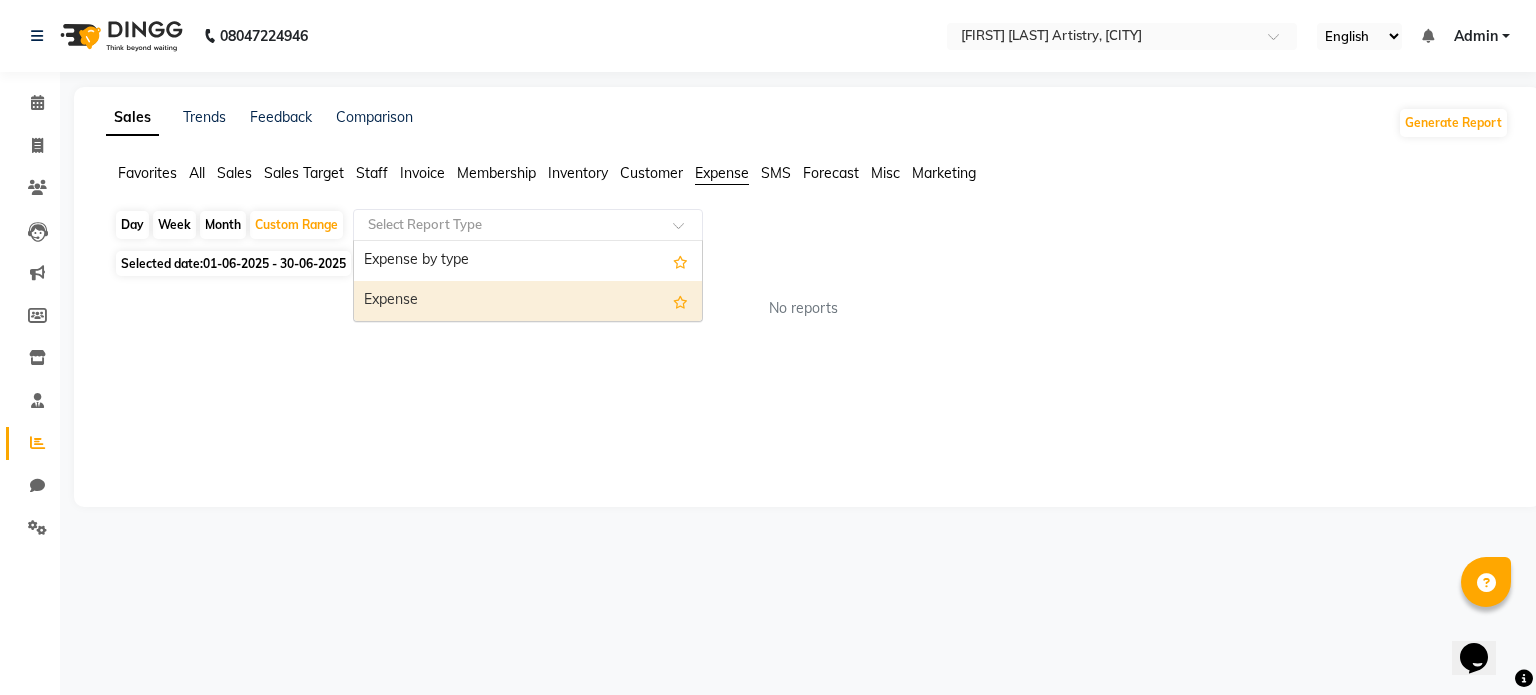 click on "Expense" at bounding box center (528, 301) 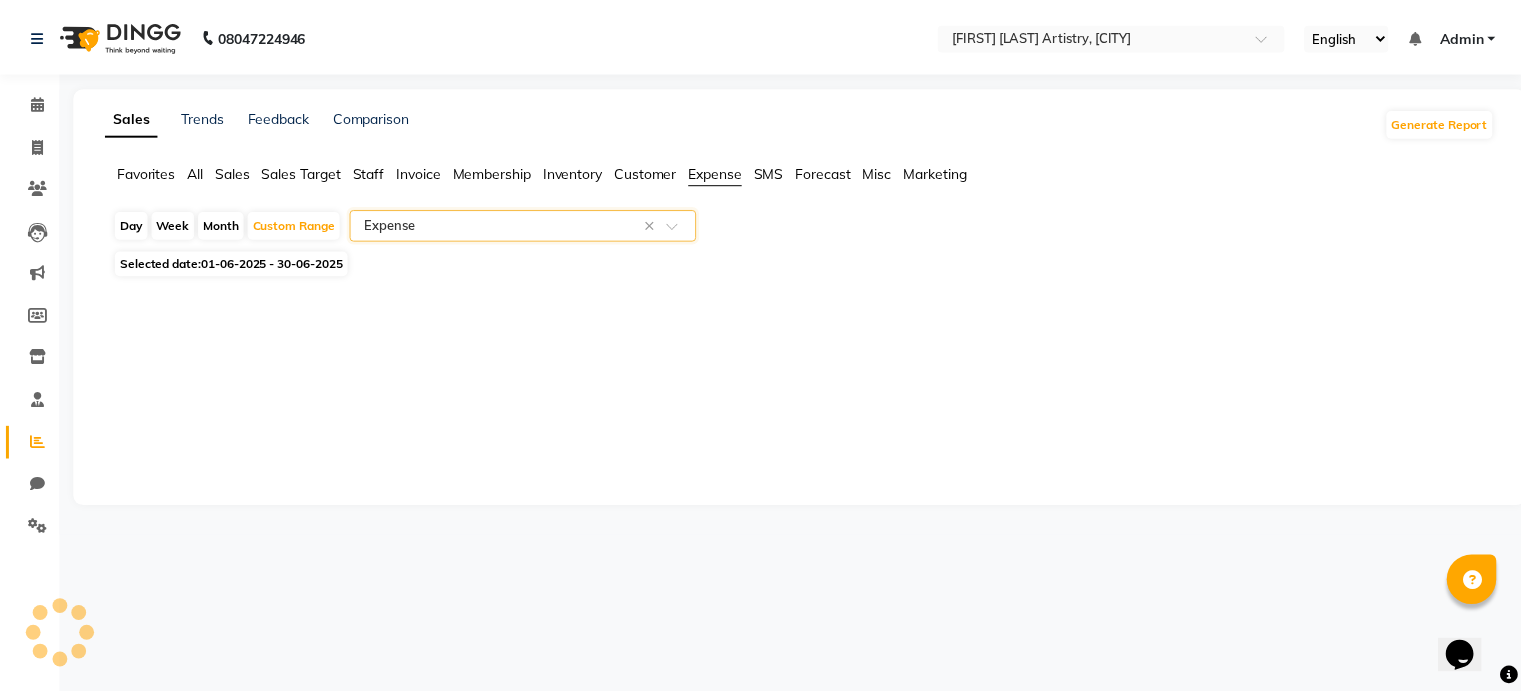 select on "filtered_report" 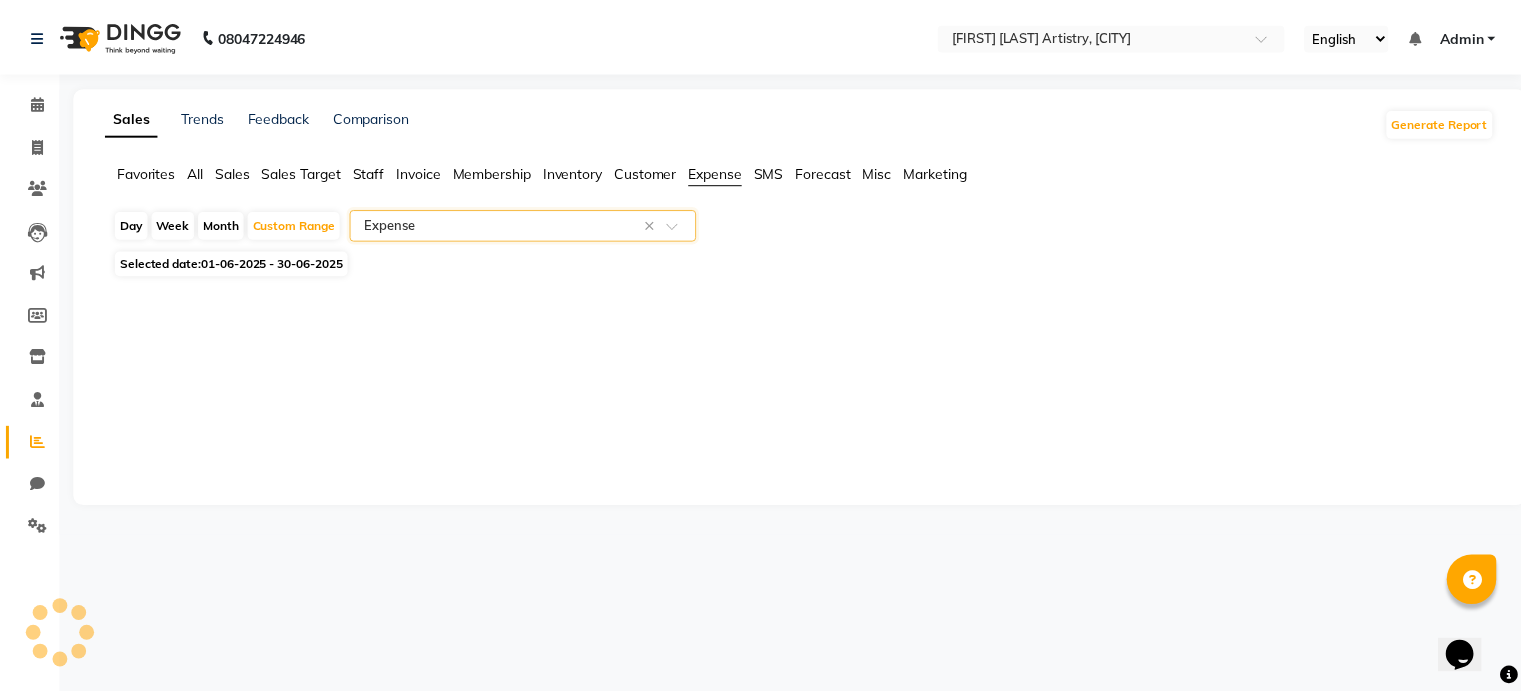 select on "pdf" 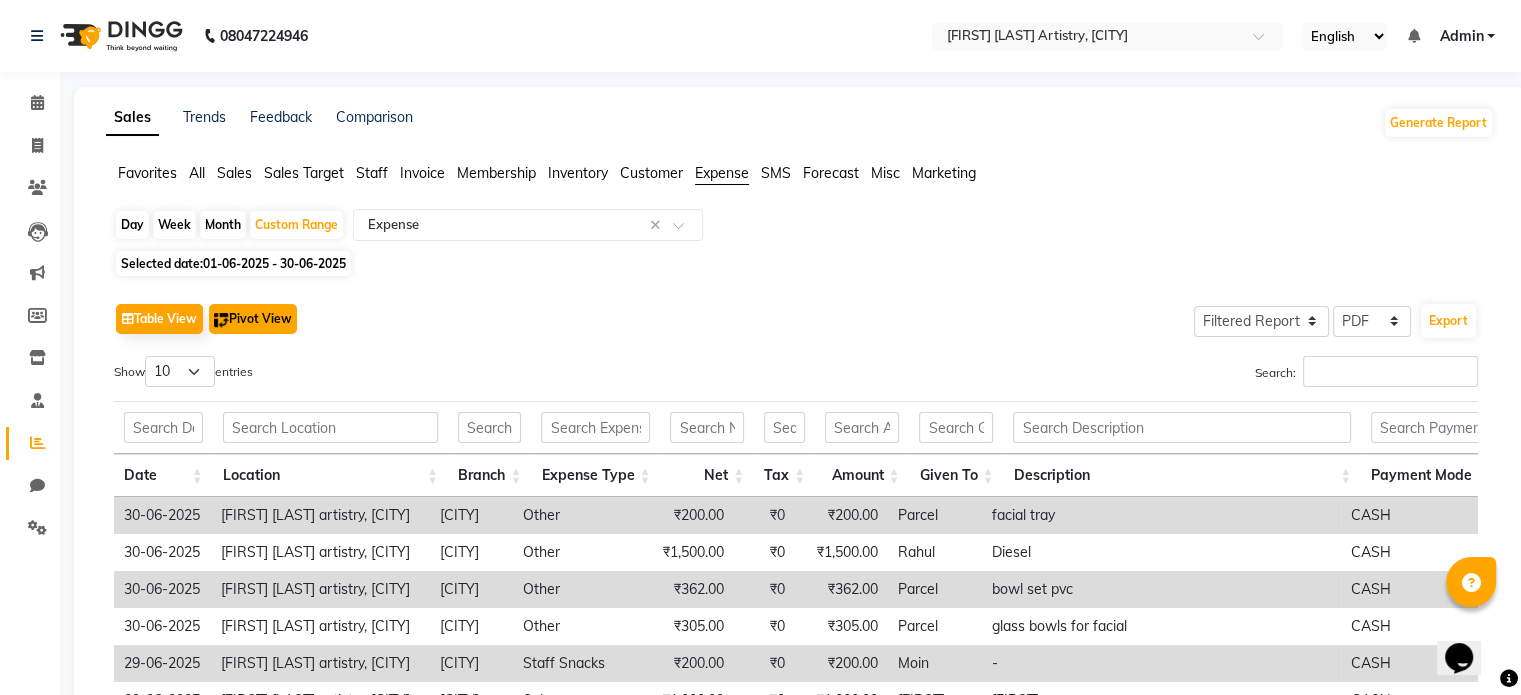 click on "Pivot View" 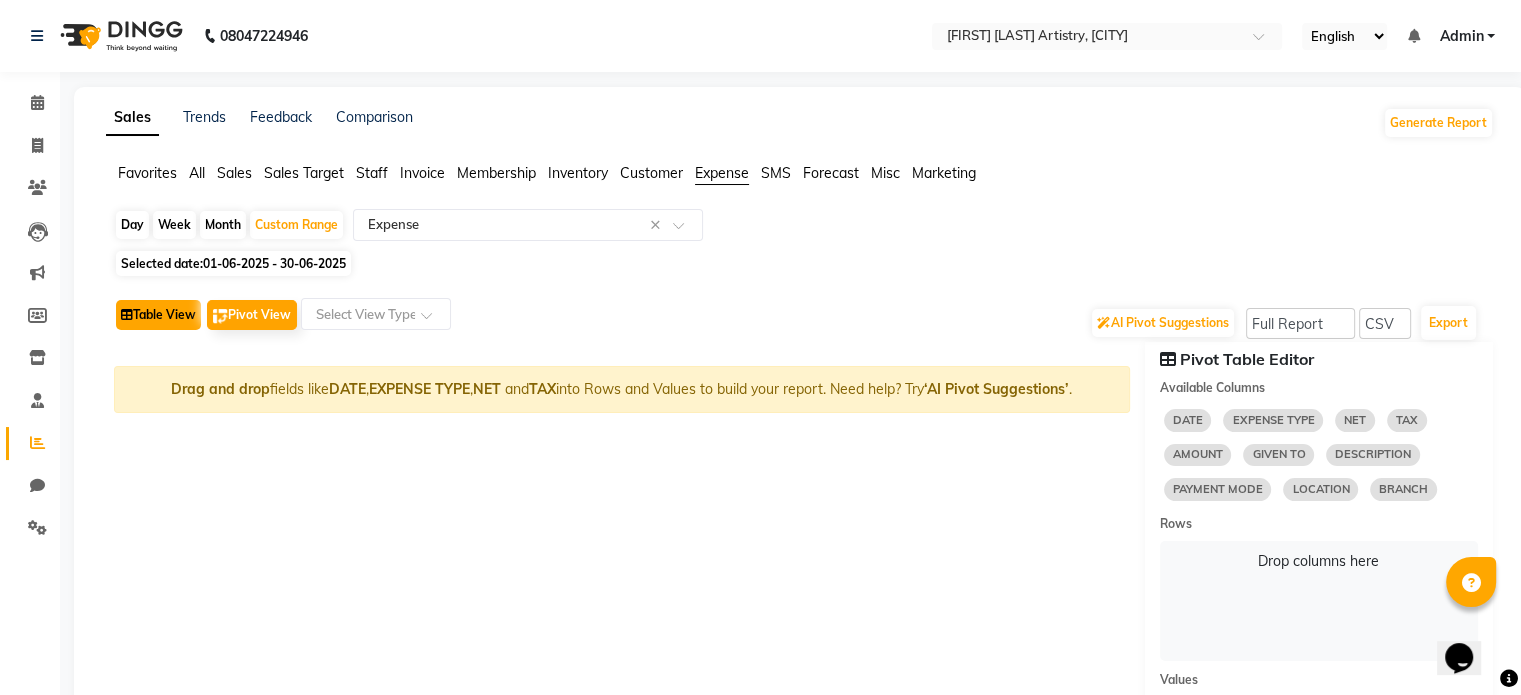 click on "Table View" 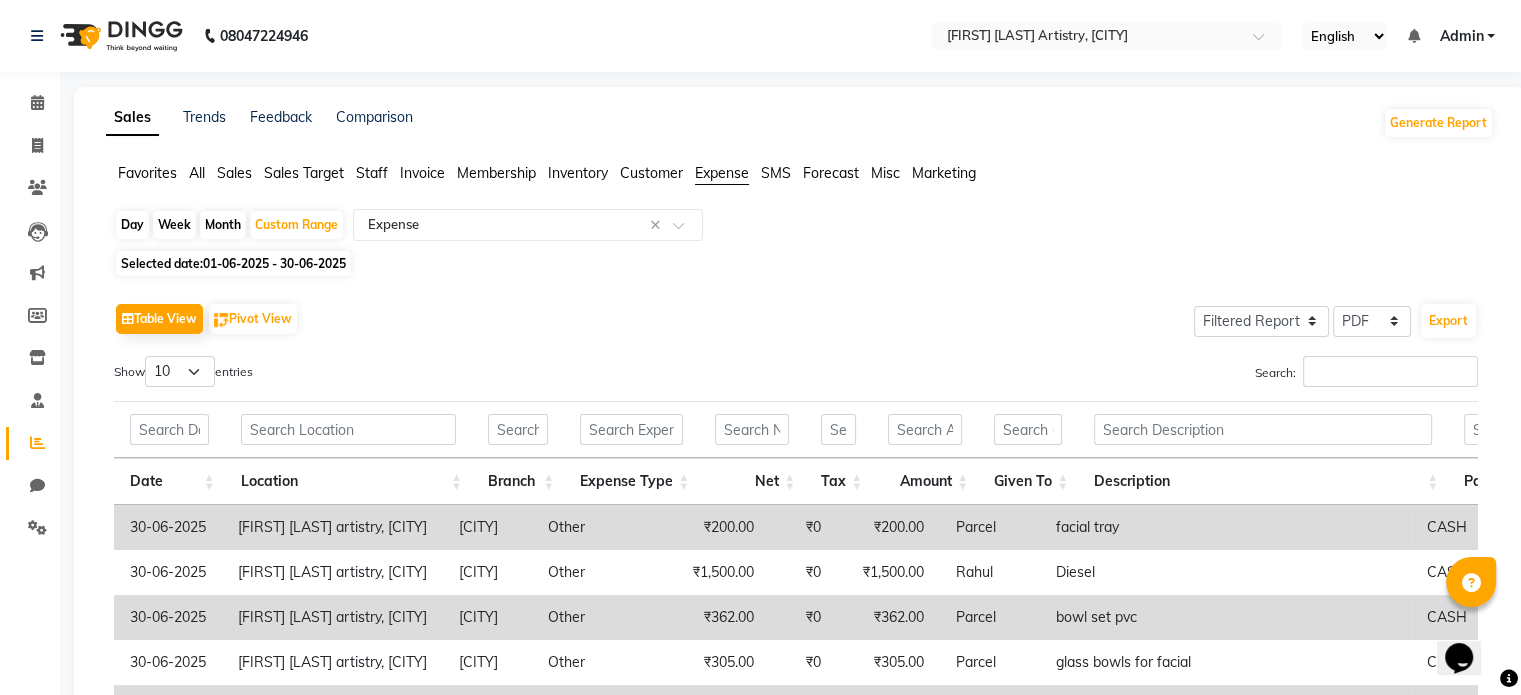click on "Selected date:  [DATE] - [DATE]" 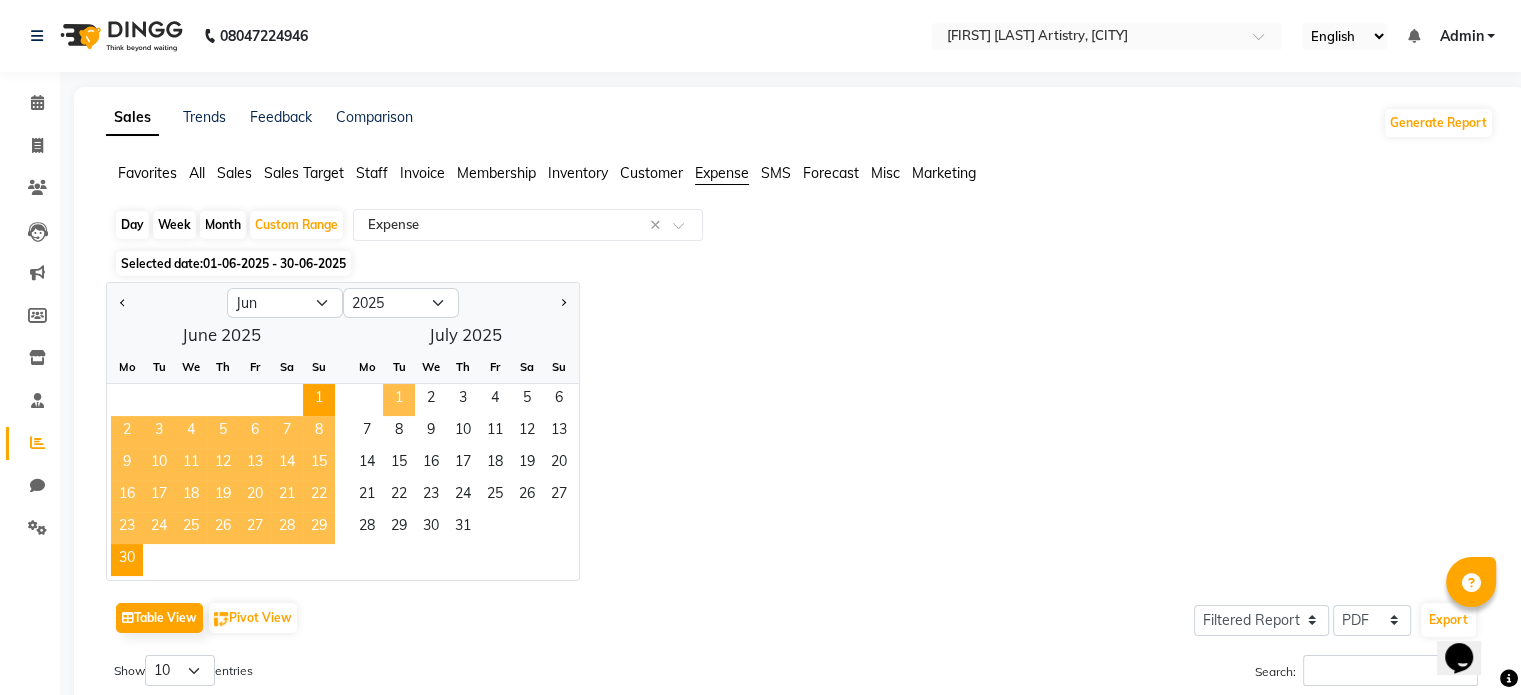 click on "1" 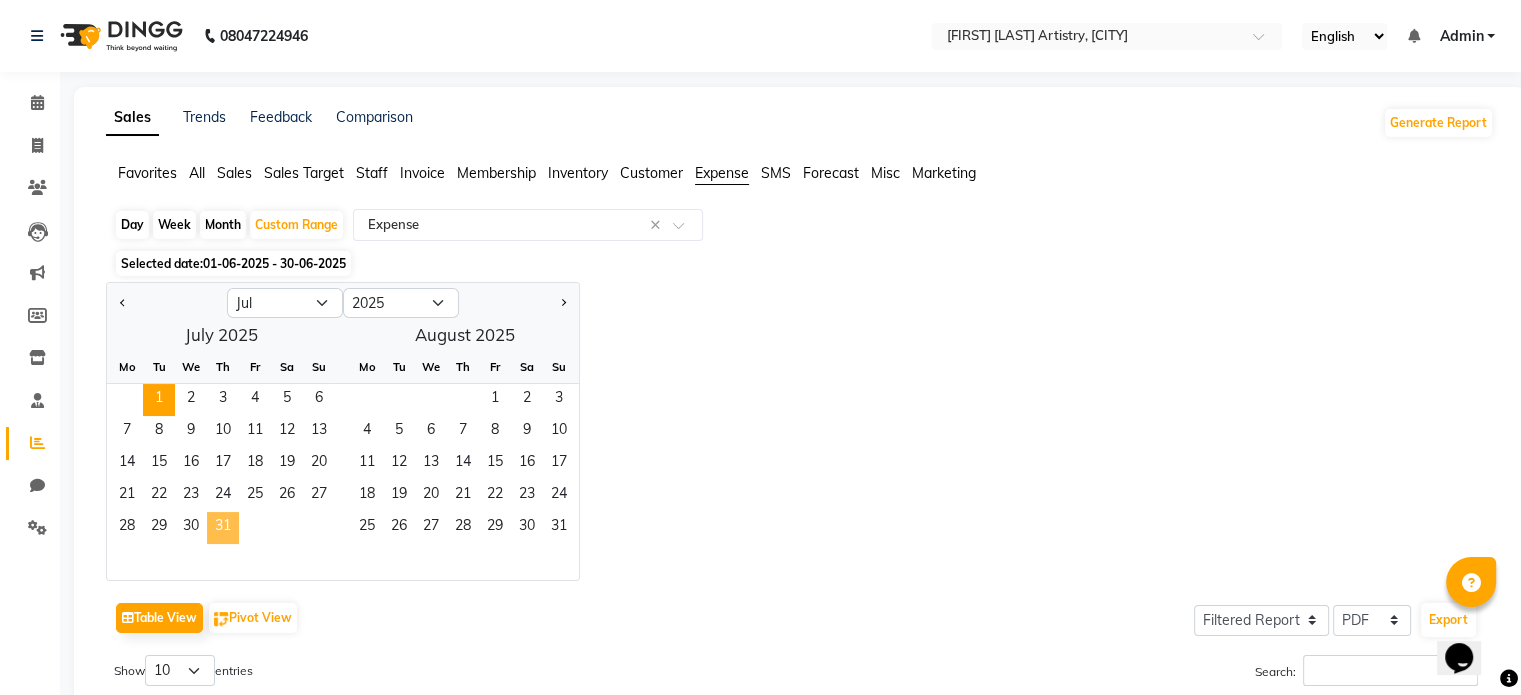 click on "31" 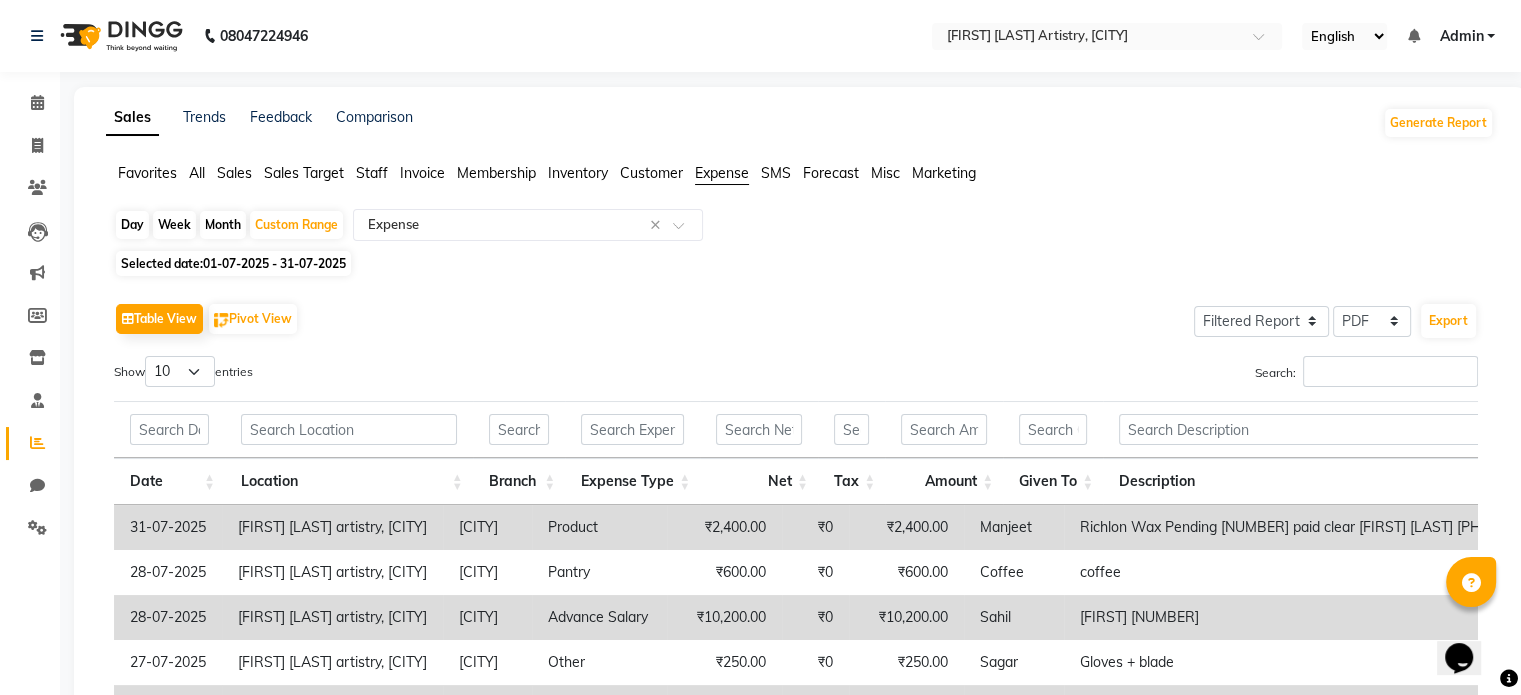 scroll, scrollTop: 65, scrollLeft: 0, axis: vertical 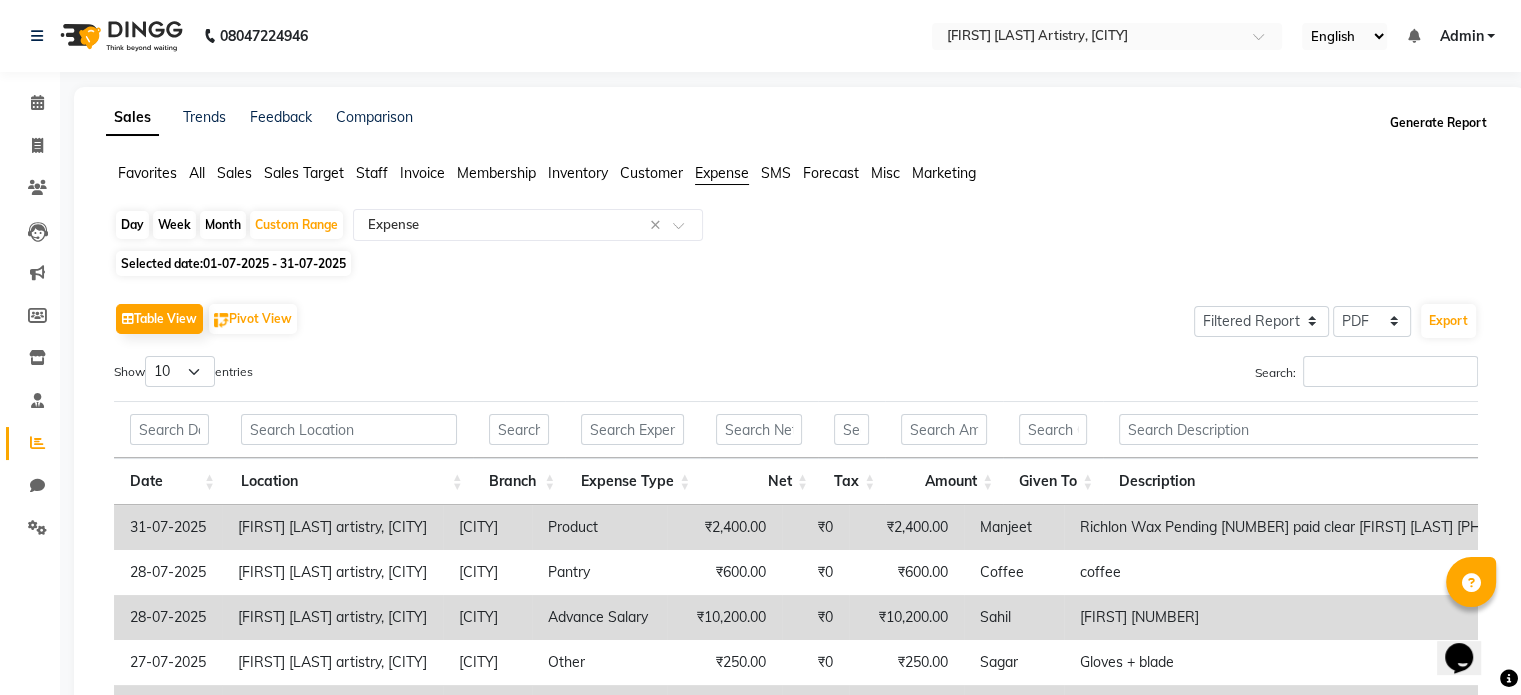 click on "Generate Report" 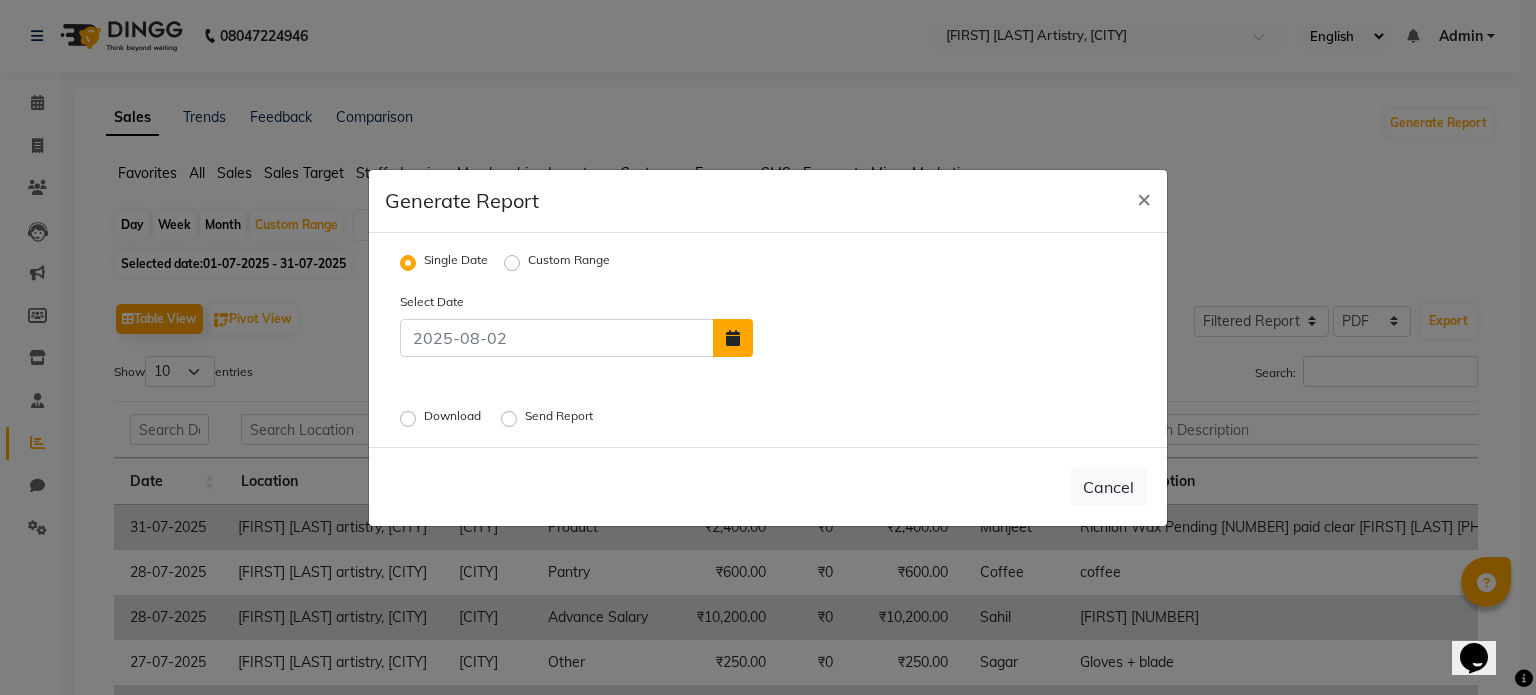 click 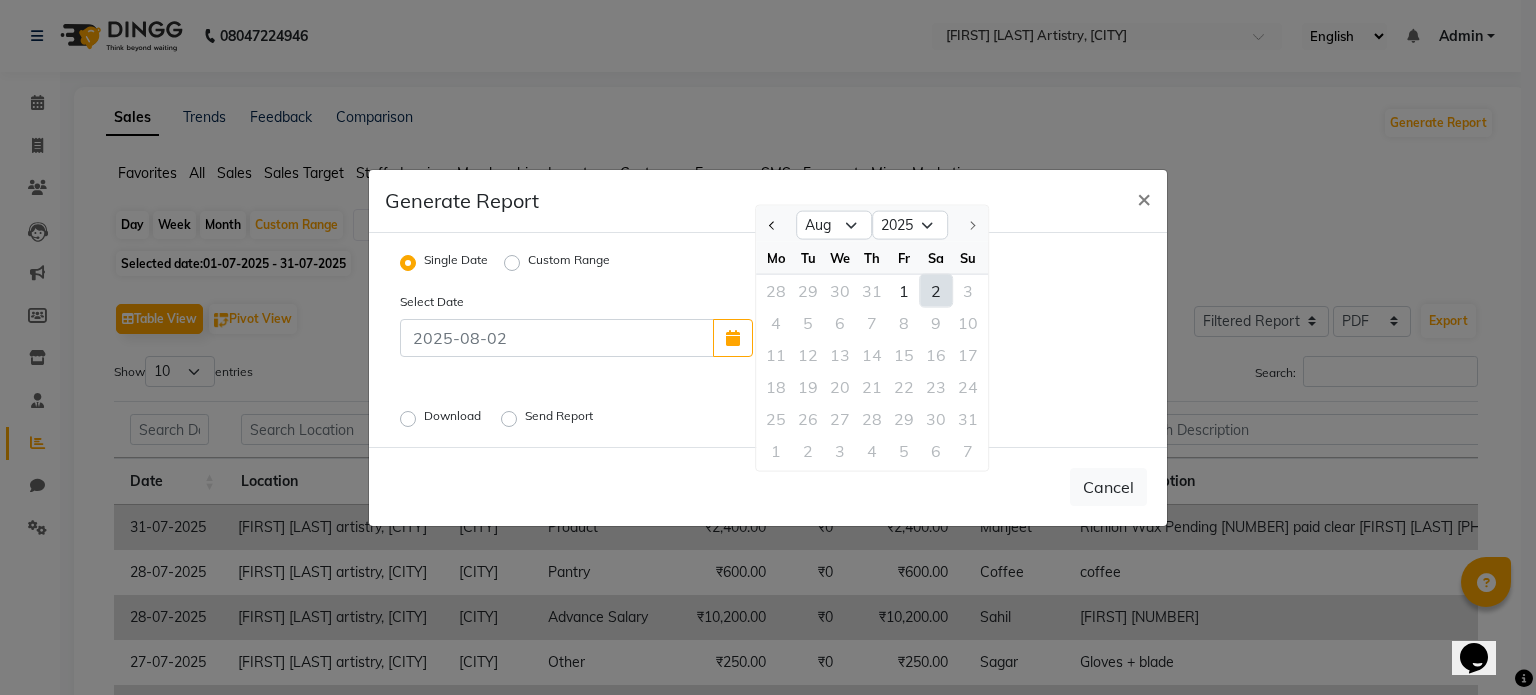 click 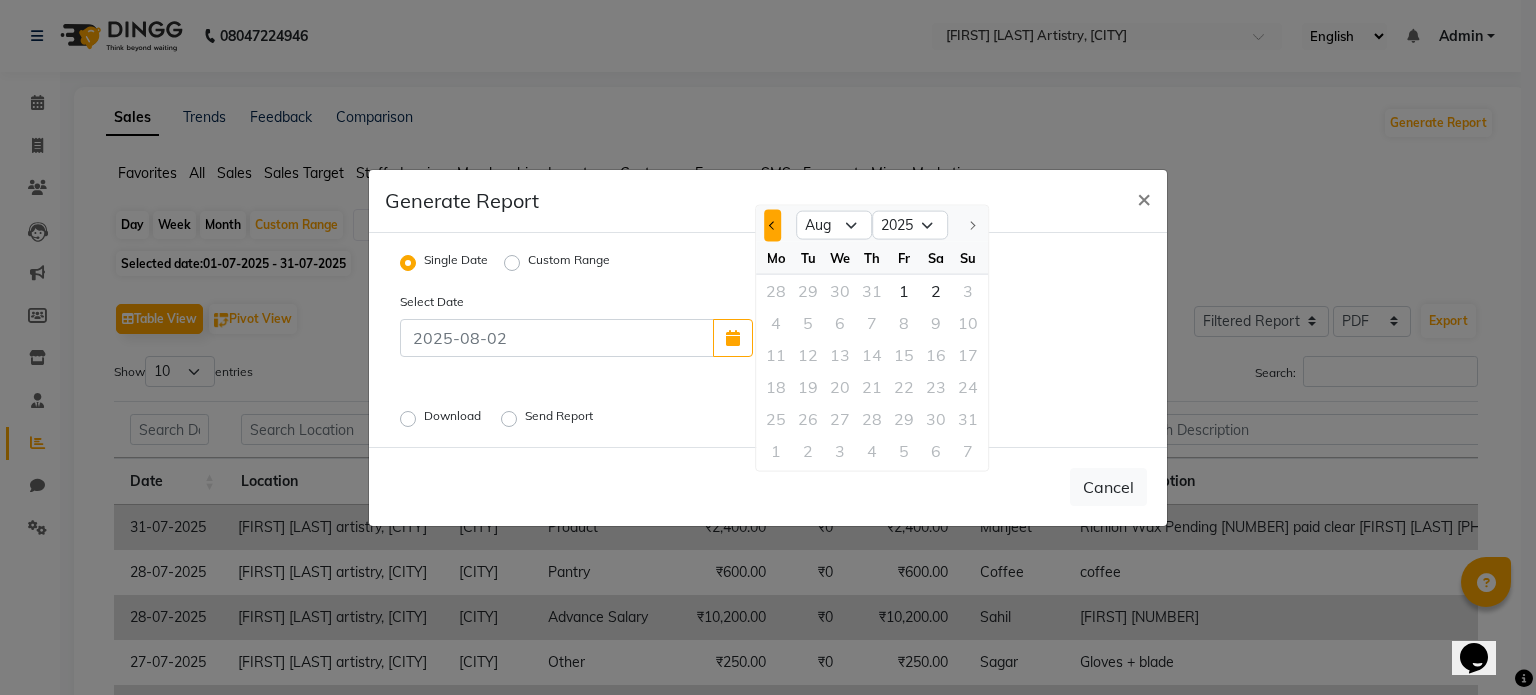 click 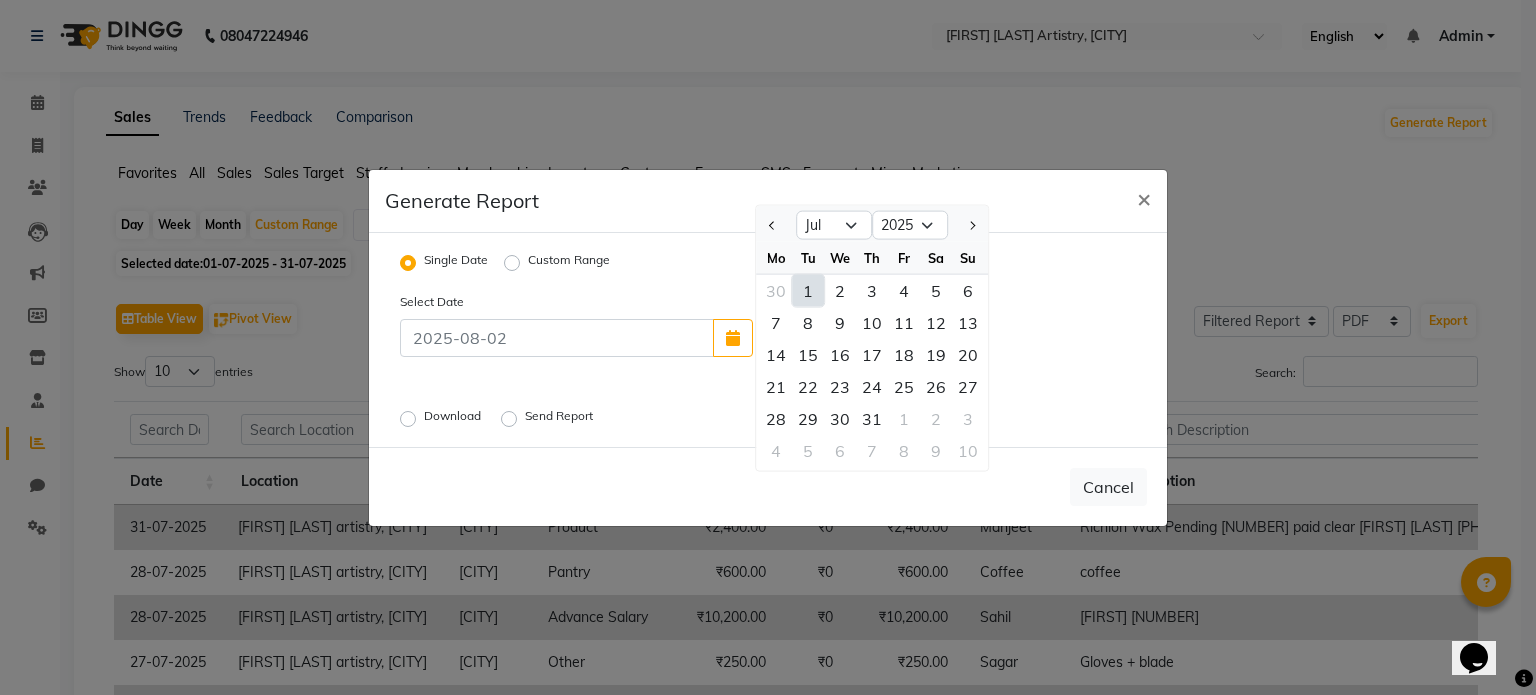 click on "1" 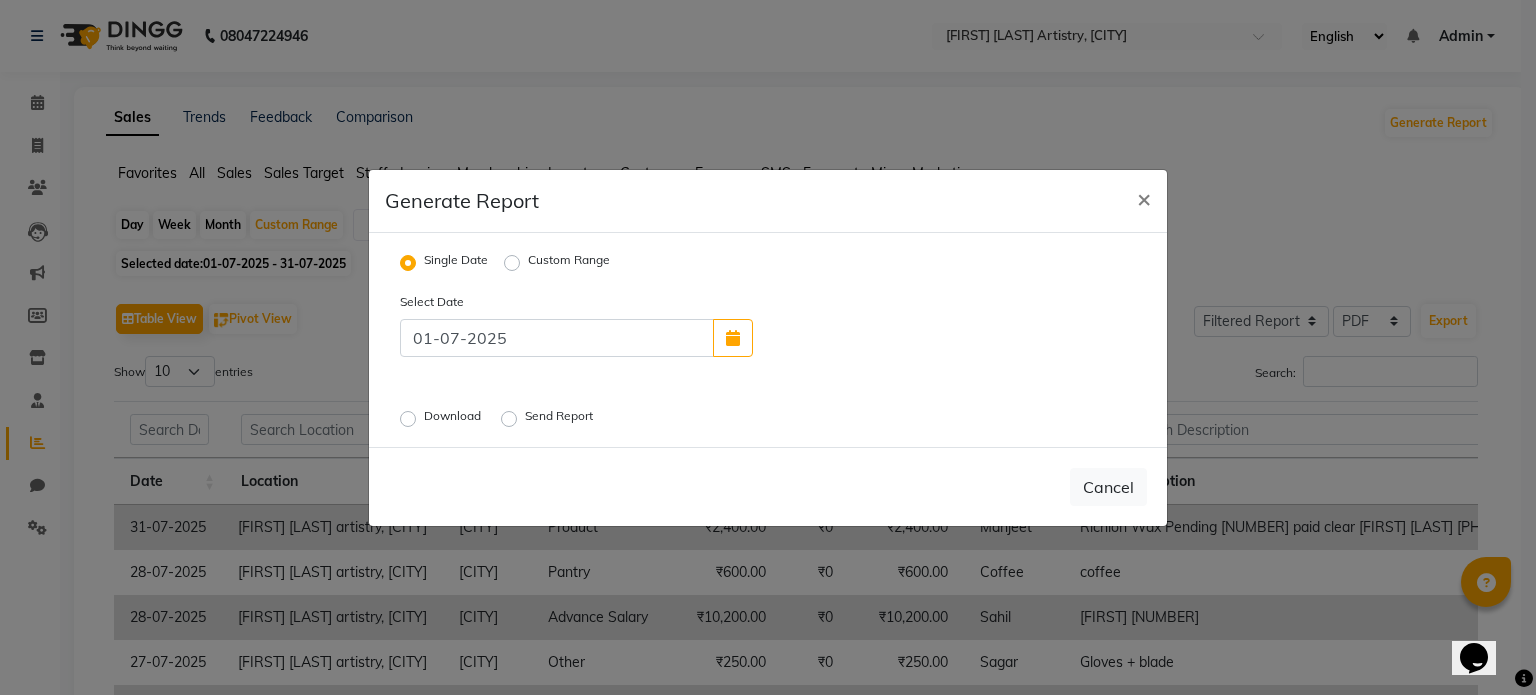 click on "Custom Range" 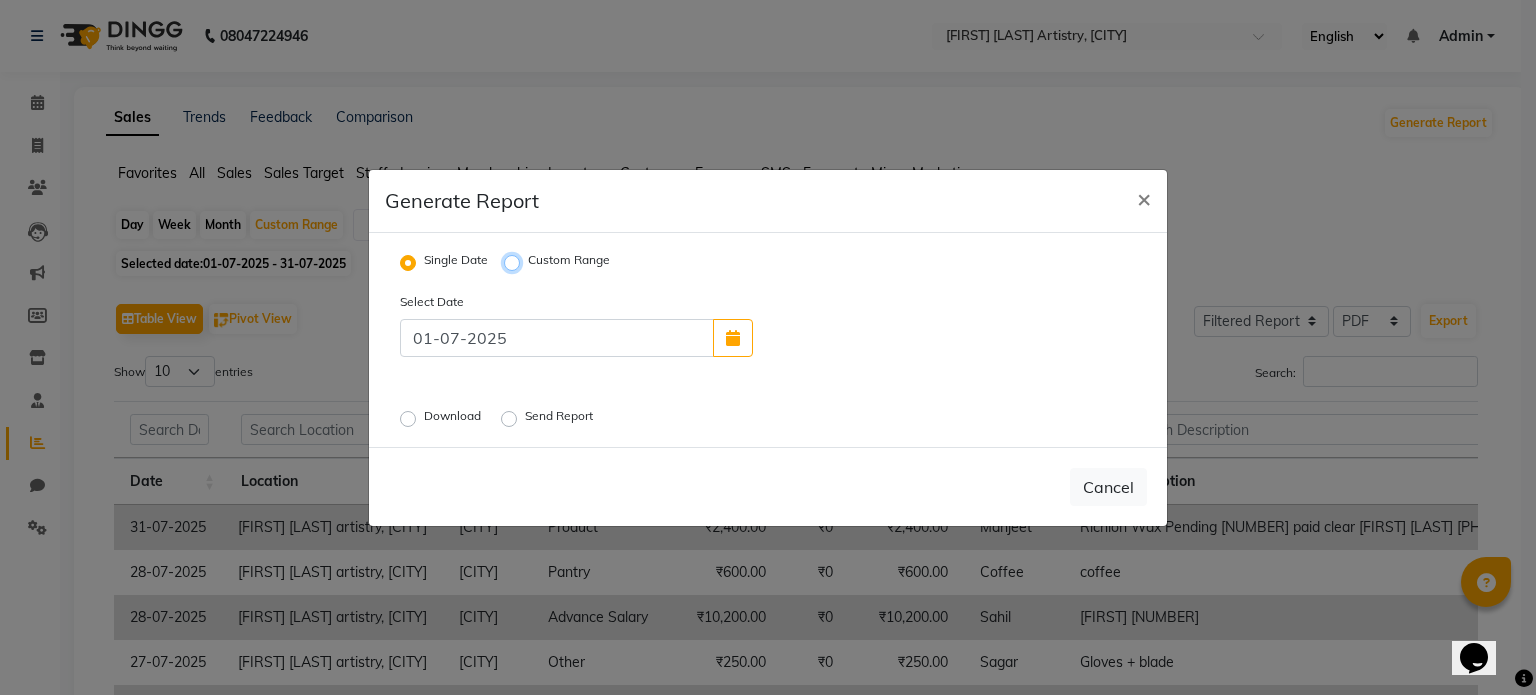 click on "Custom Range" at bounding box center (515, 262) 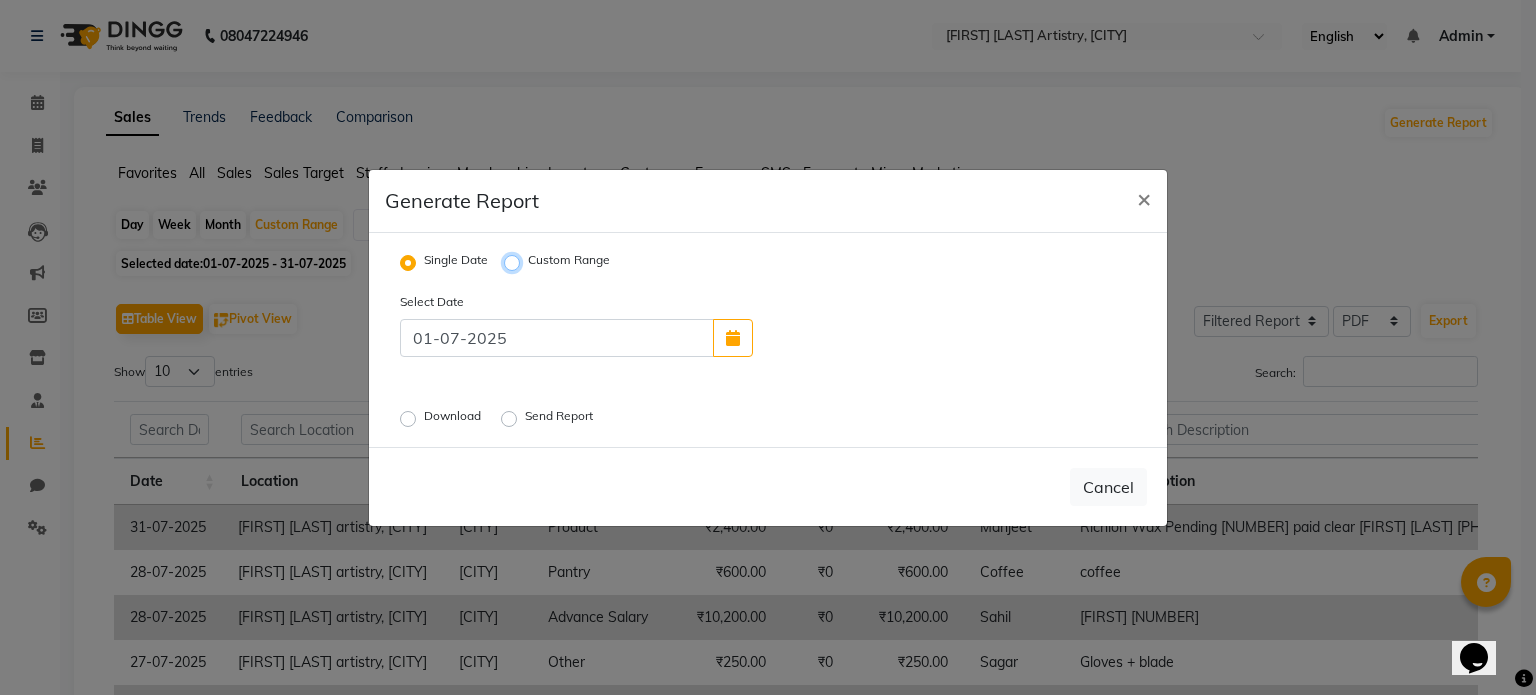 radio on "true" 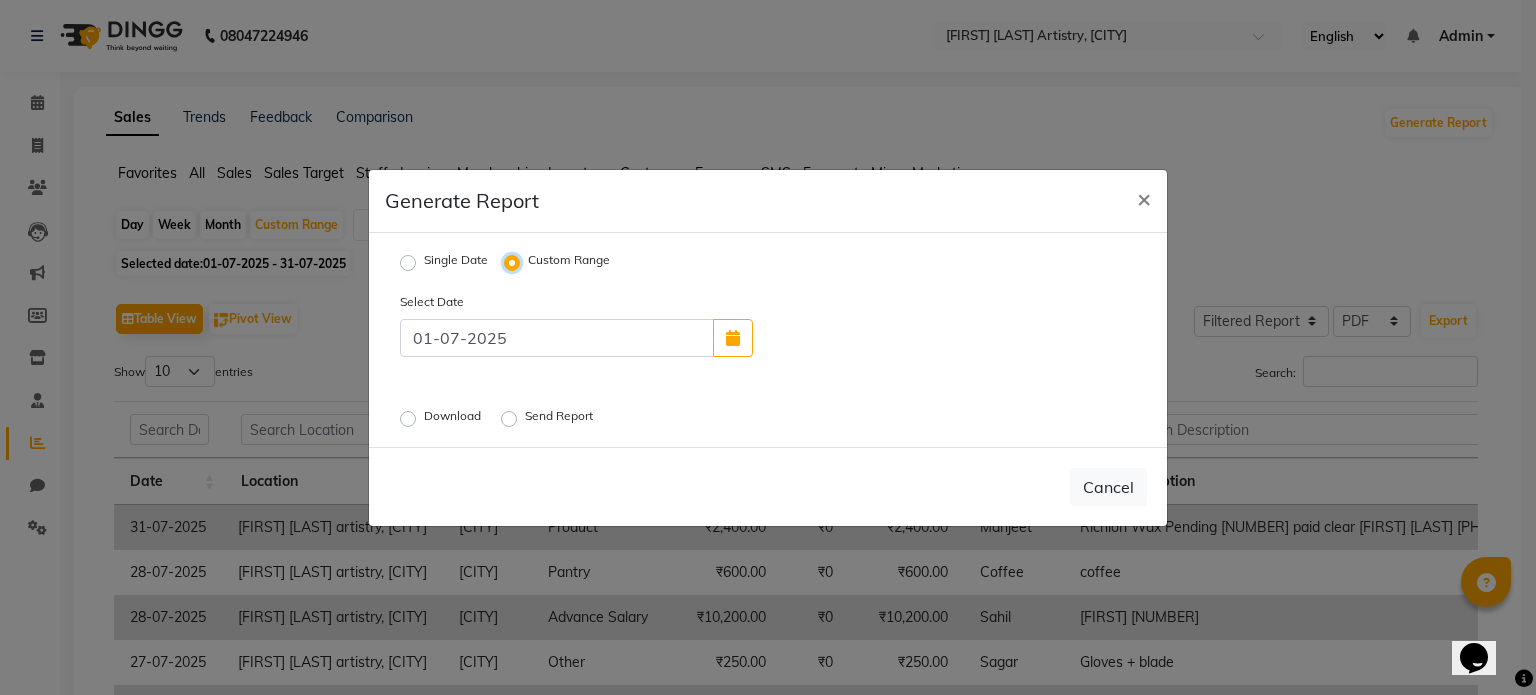 select on "8" 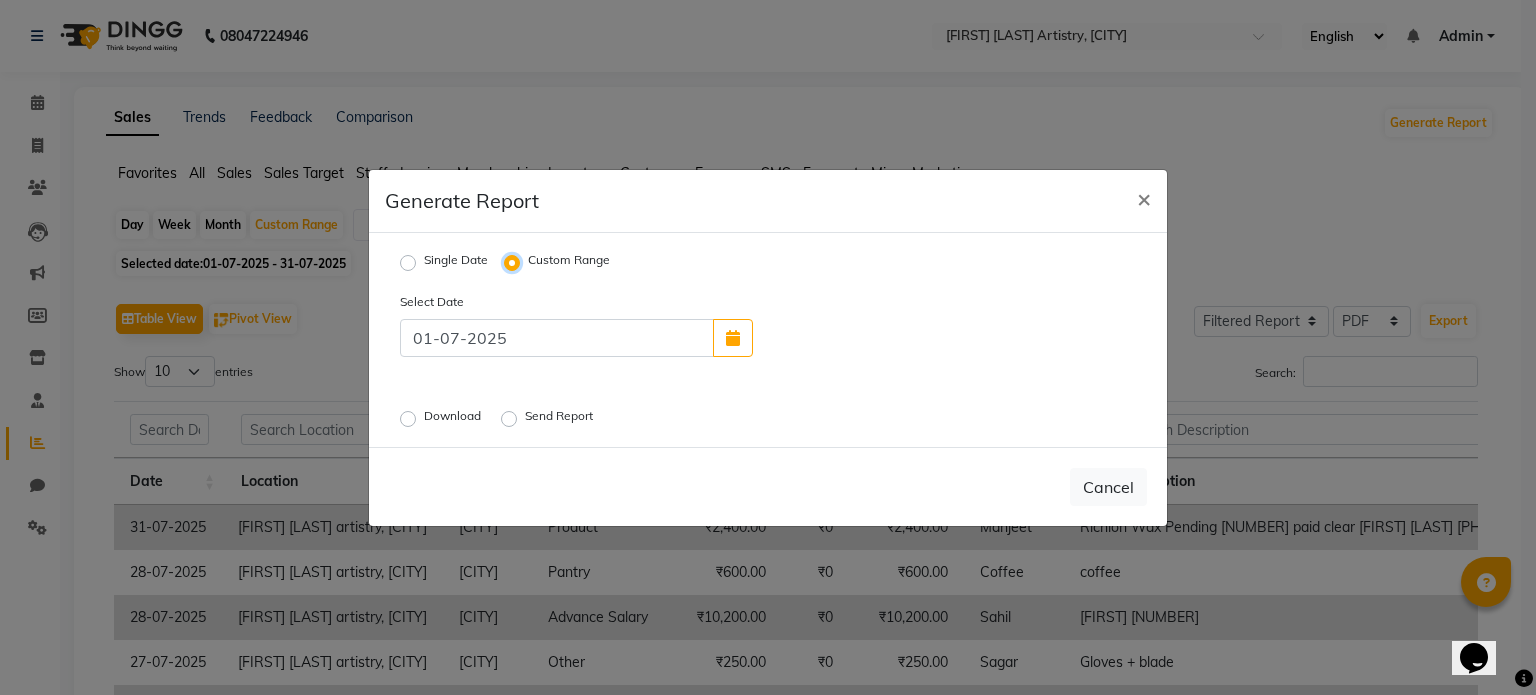 select on "2025" 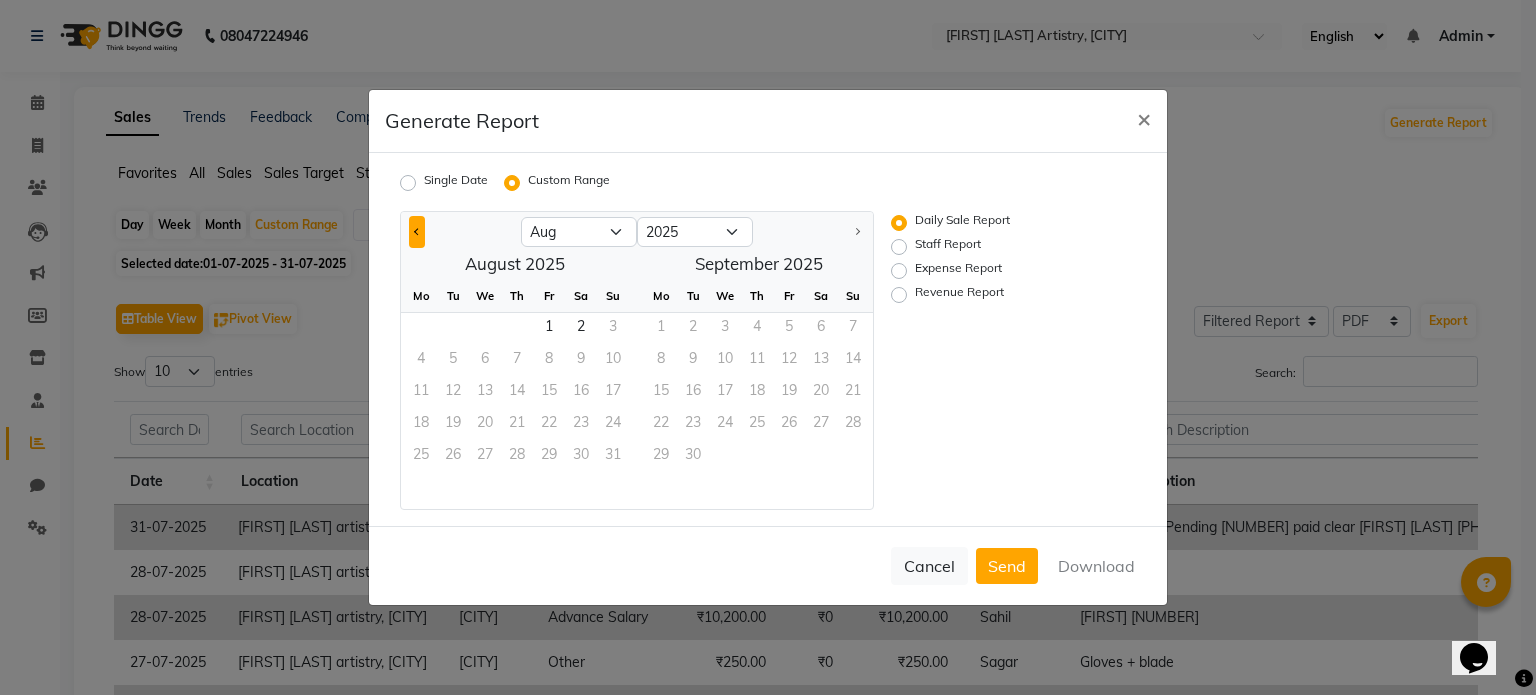 click 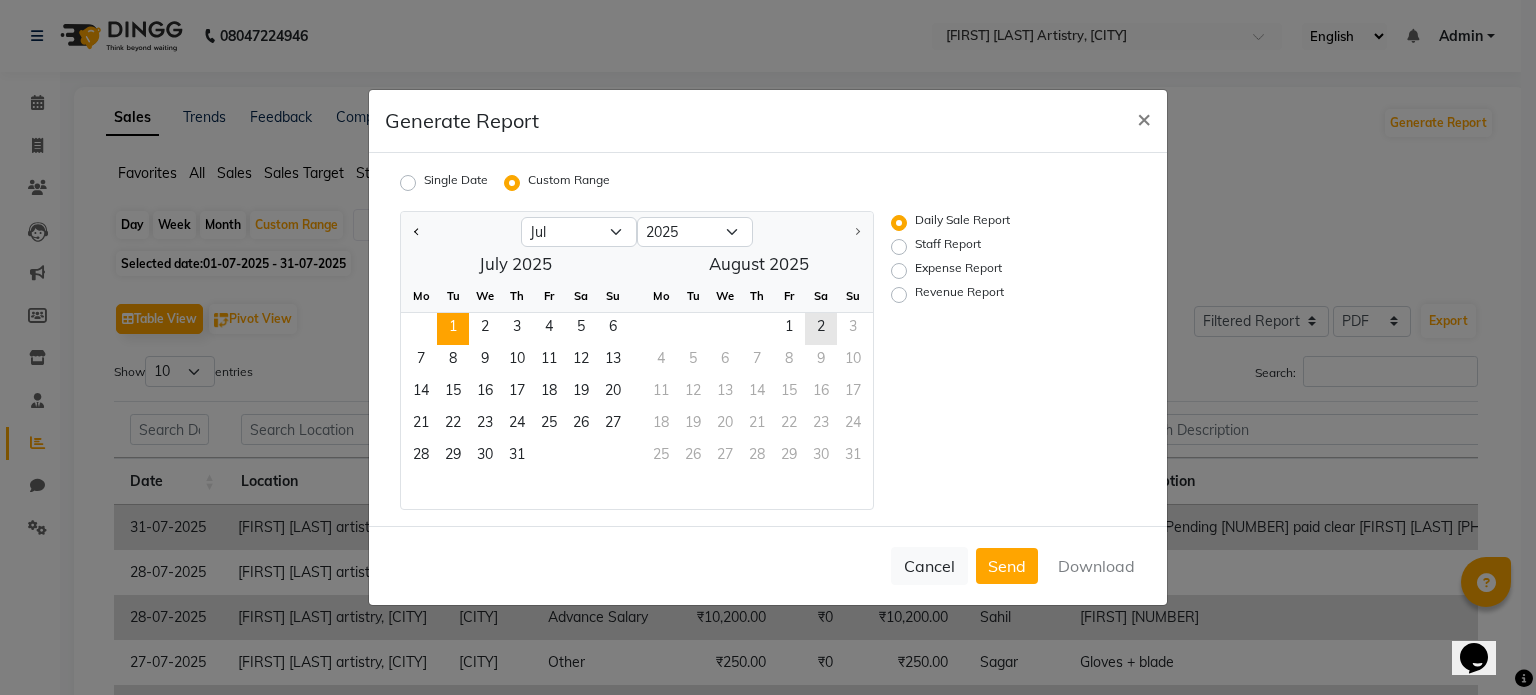 click on "1" 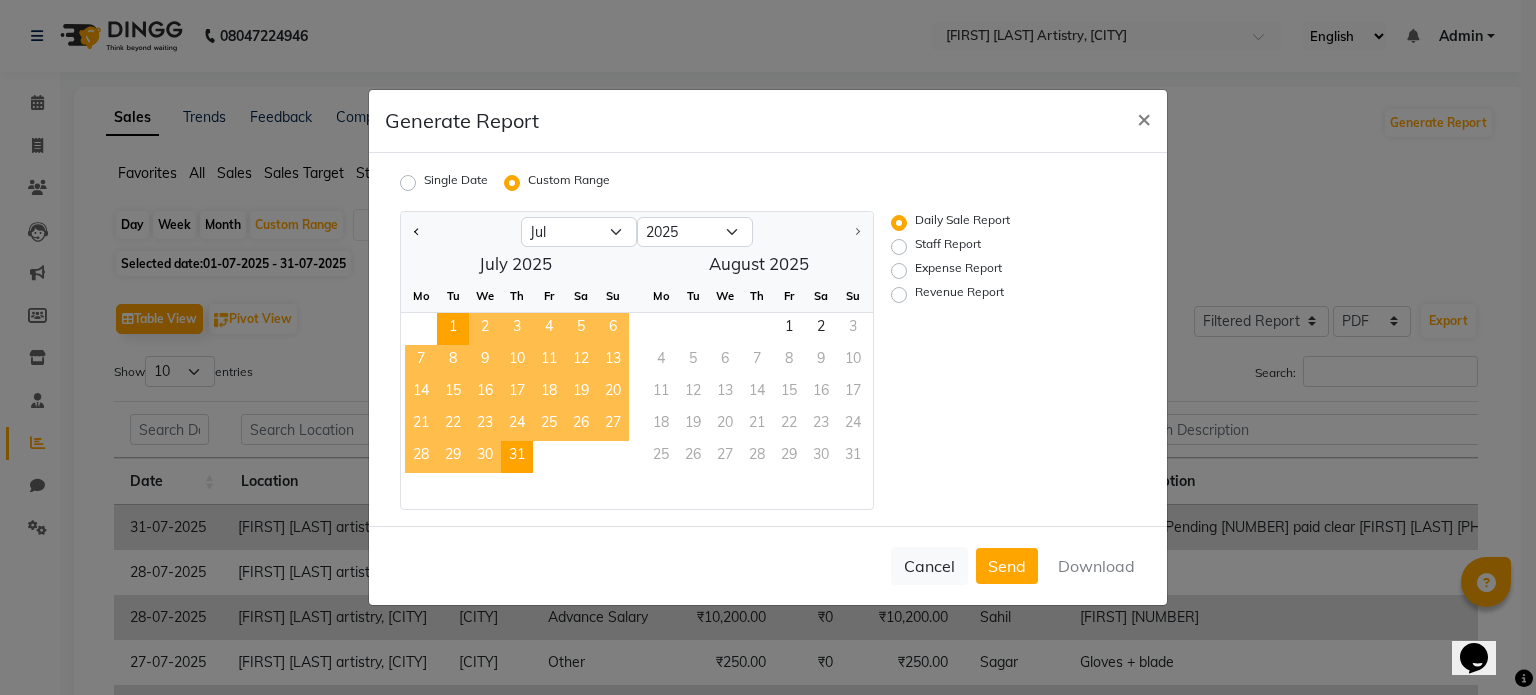 click on "31" 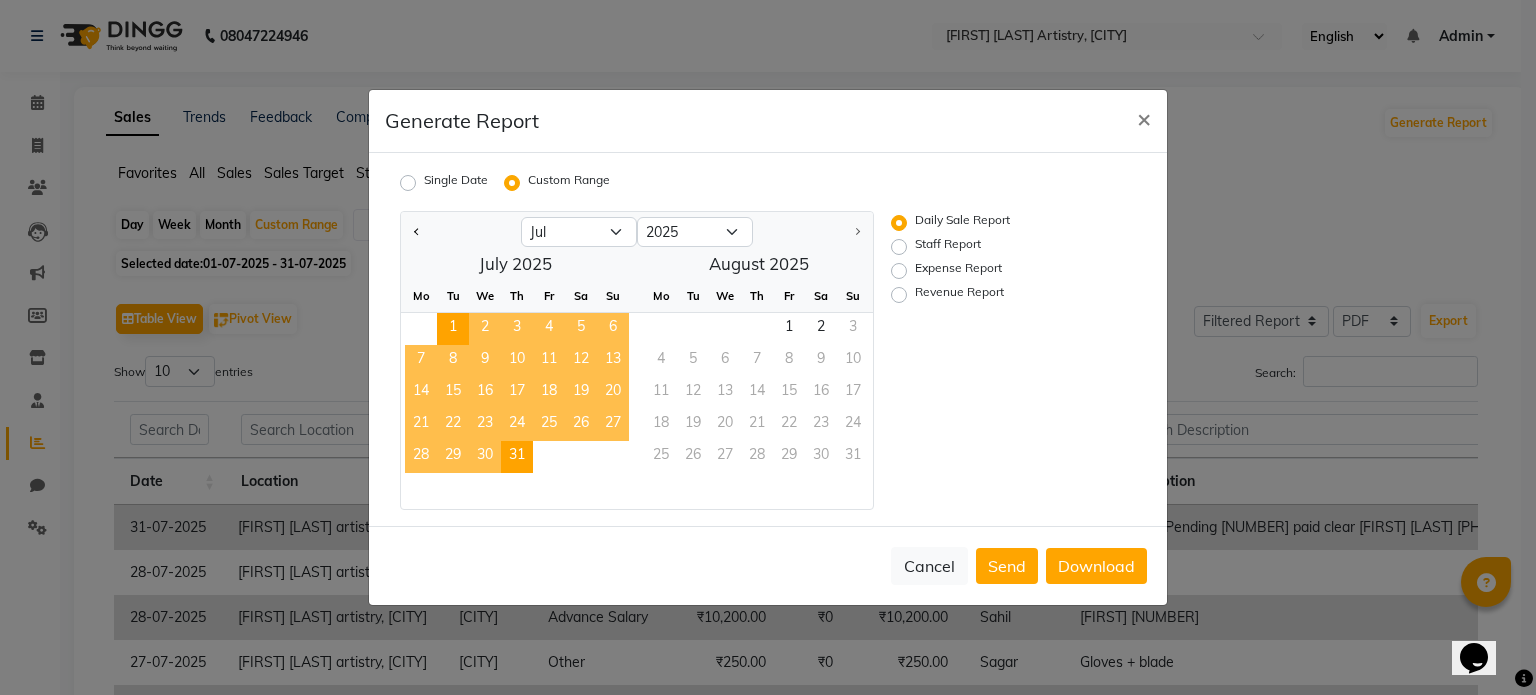 click on "Expense Report" 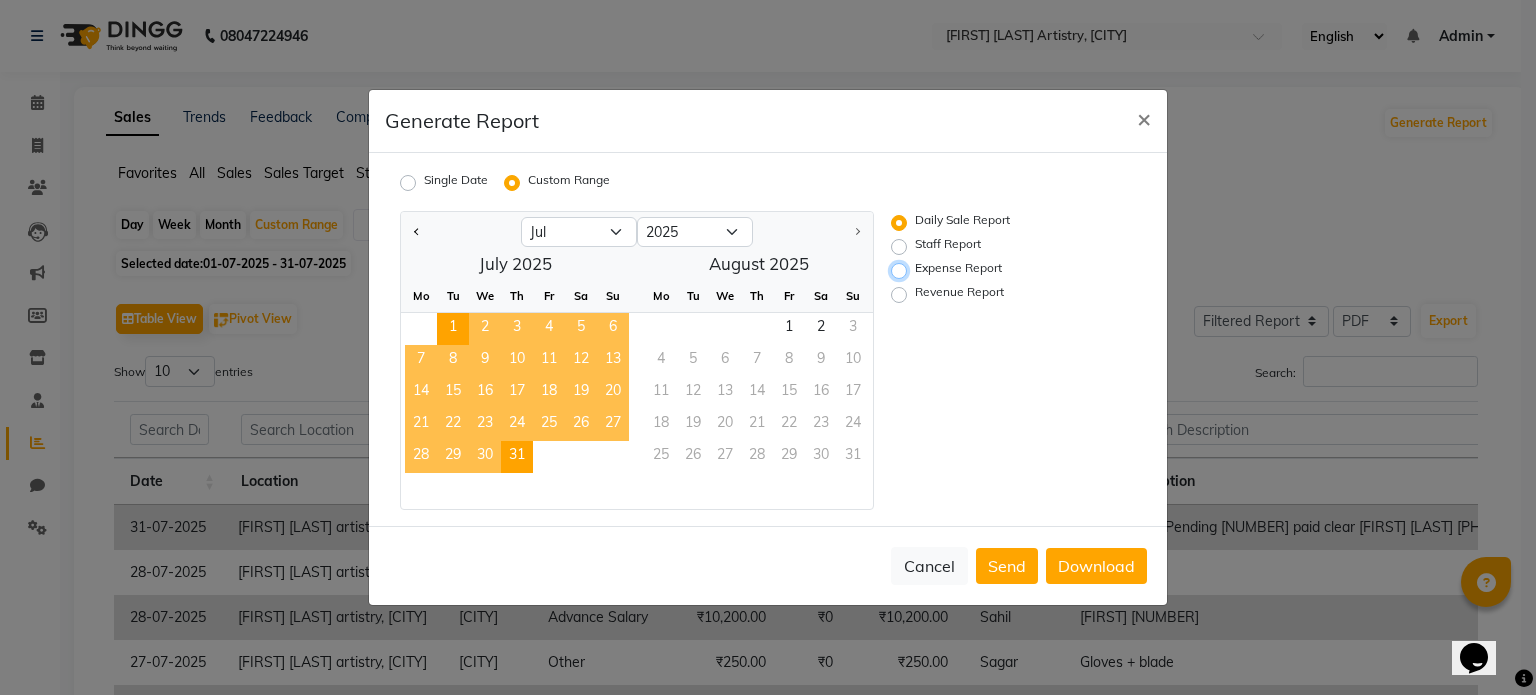 click on "Expense Report" at bounding box center (902, 271) 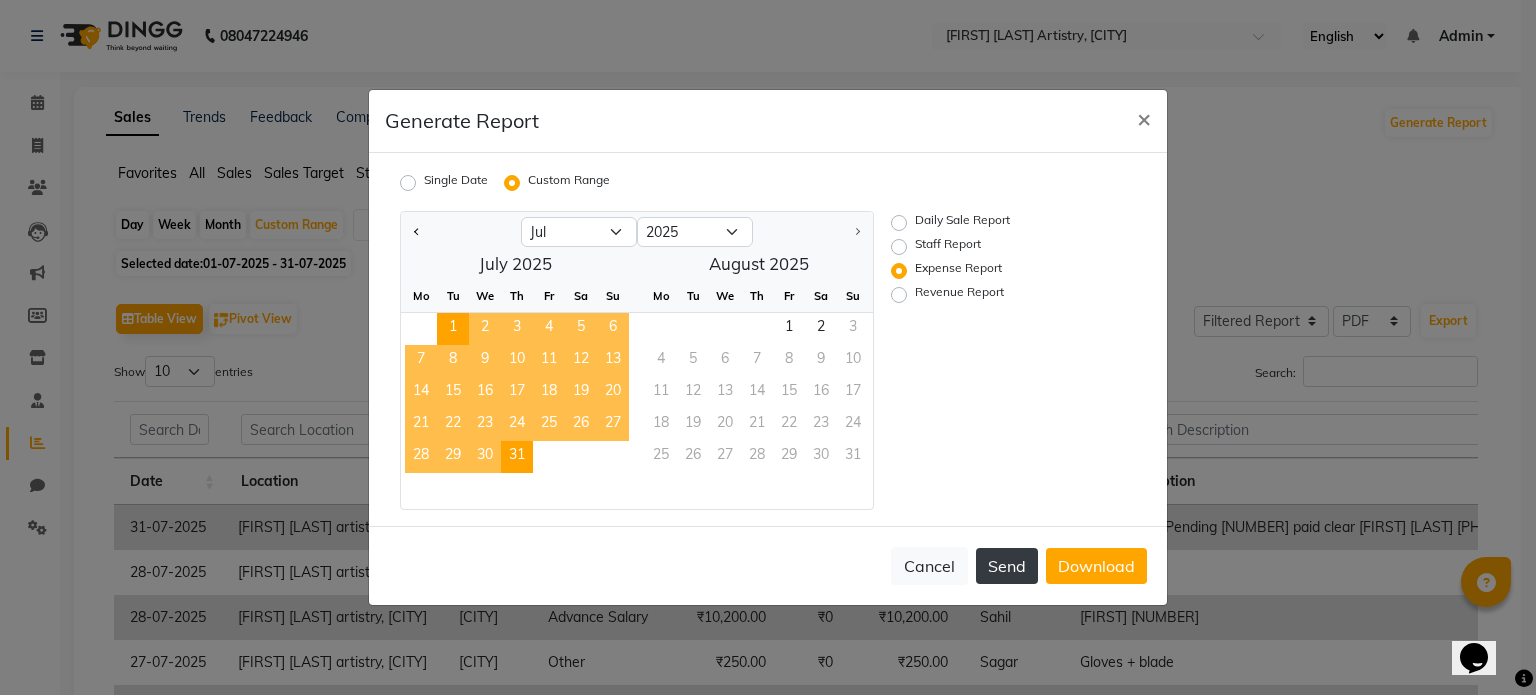click on "Send" 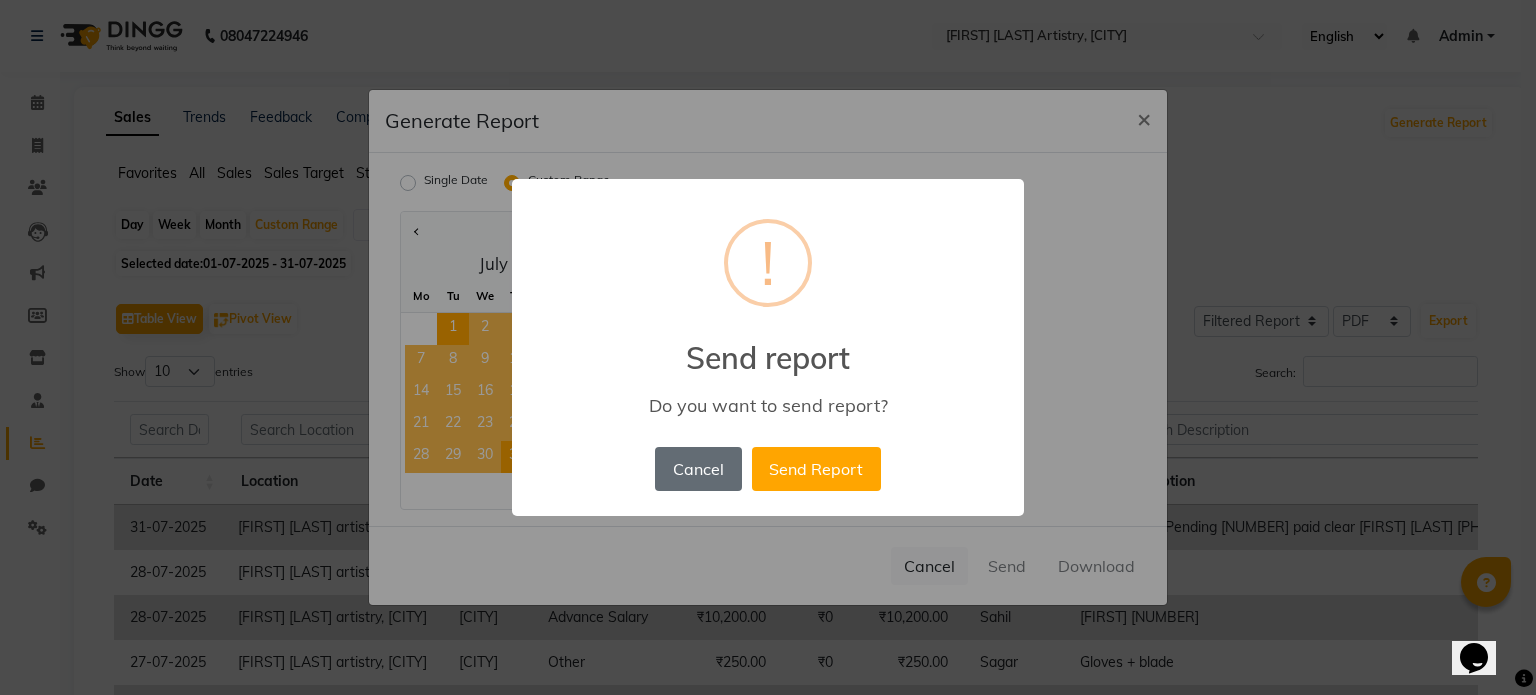 click on "Cancel" at bounding box center [698, 469] 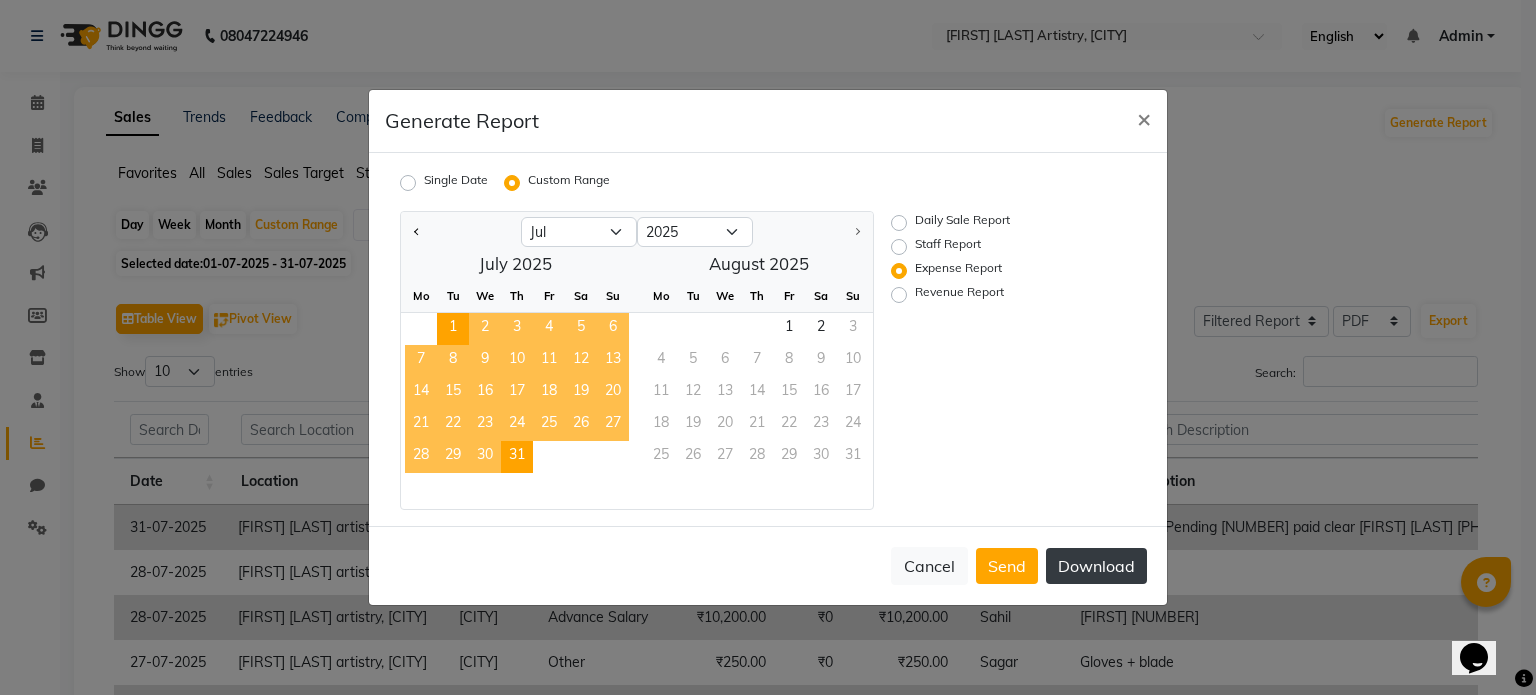 click on "Download" 